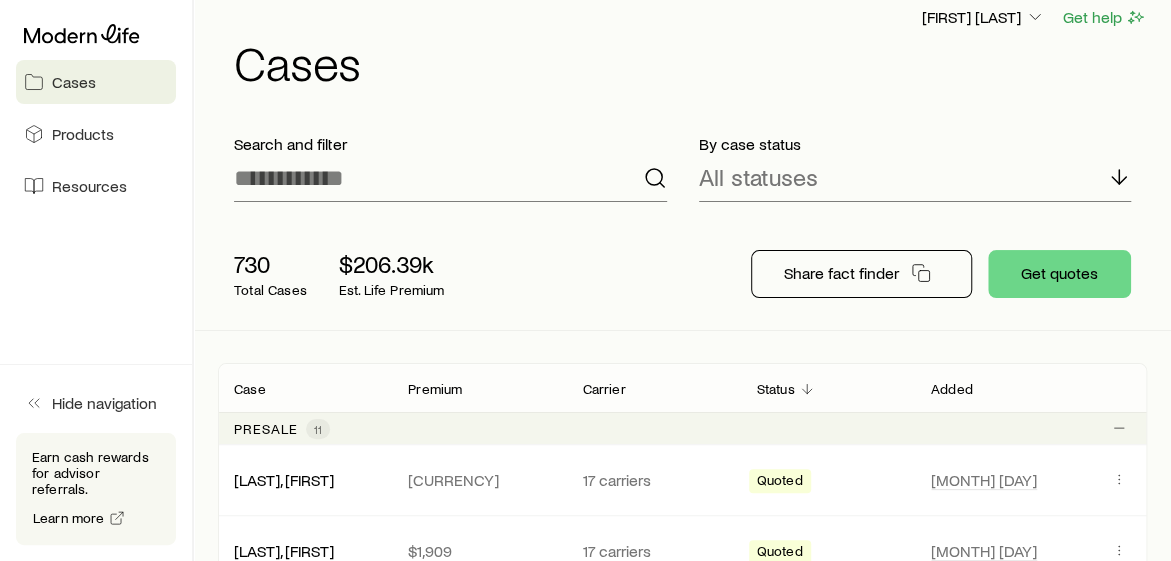 scroll, scrollTop: 0, scrollLeft: 0, axis: both 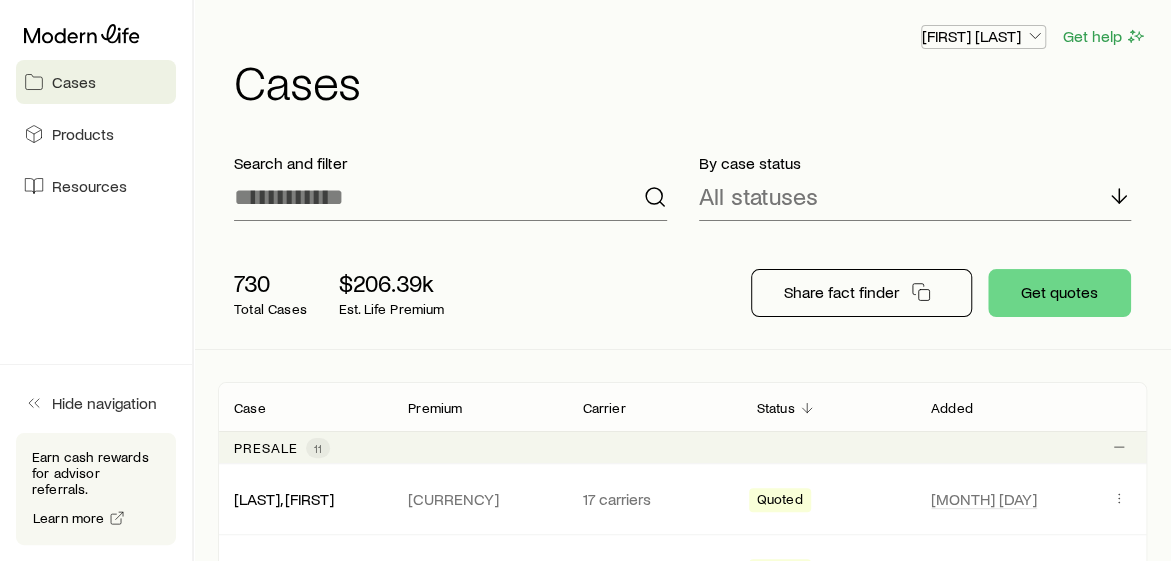 click 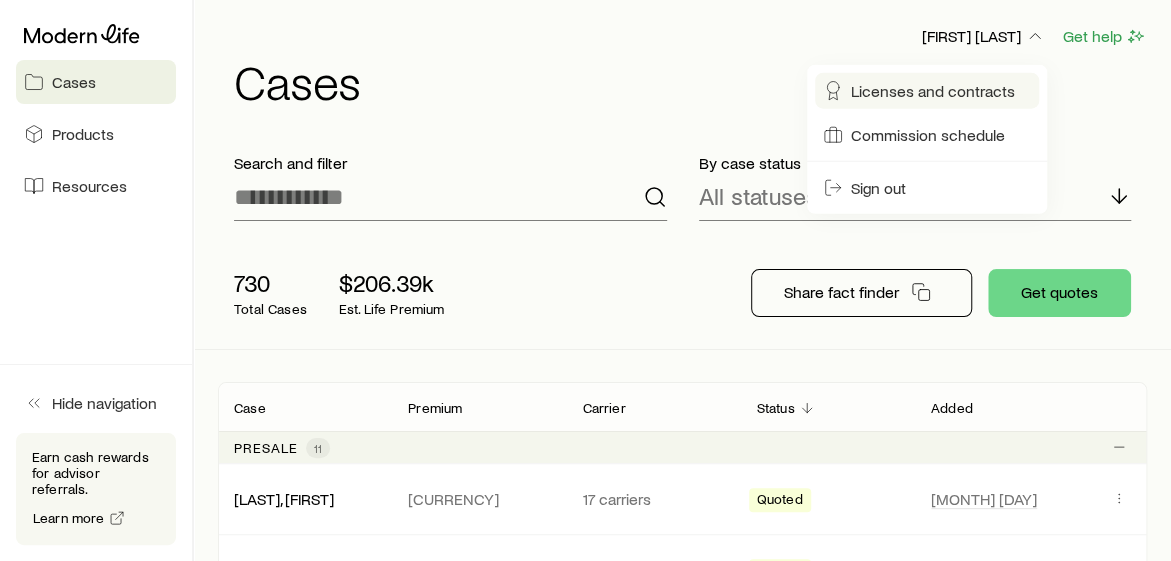click on "Licenses and contracts" at bounding box center (933, 91) 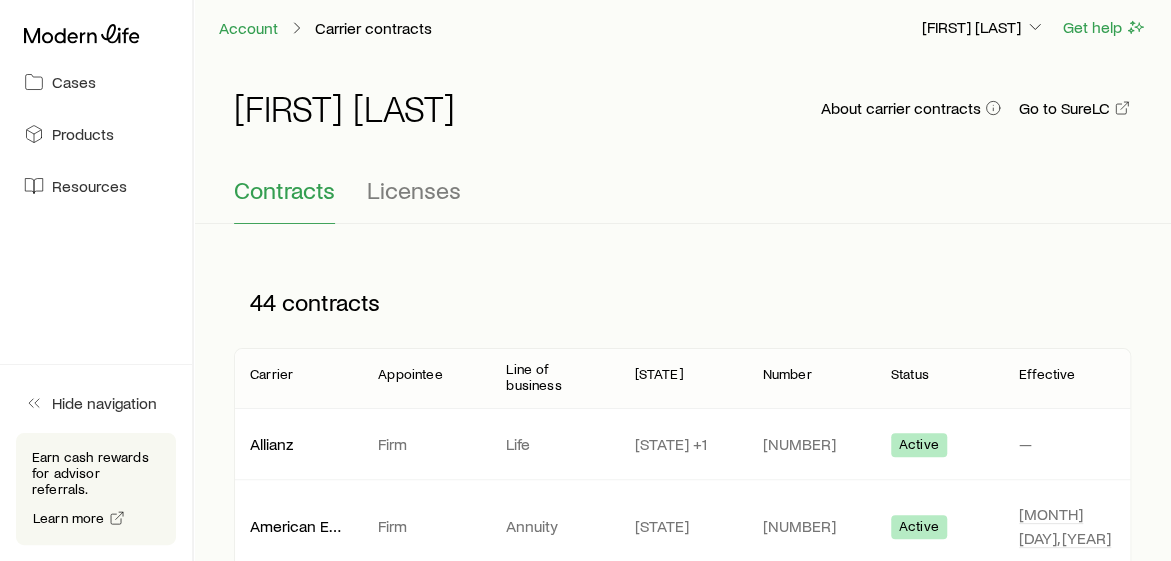 scroll, scrollTop: 0, scrollLeft: 0, axis: both 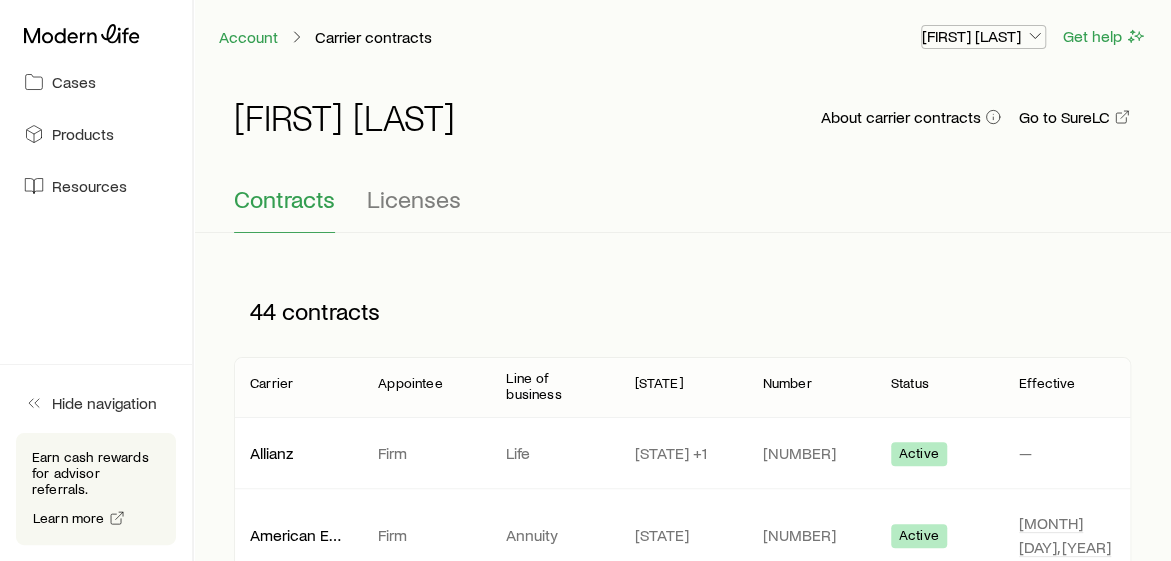click 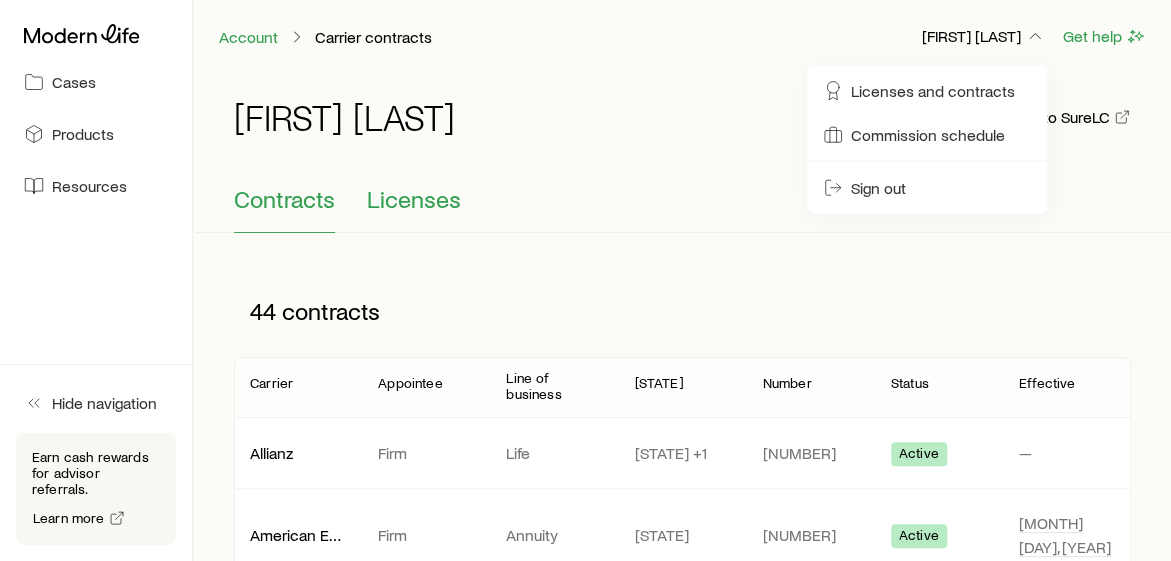 click on "Licenses" at bounding box center (414, 199) 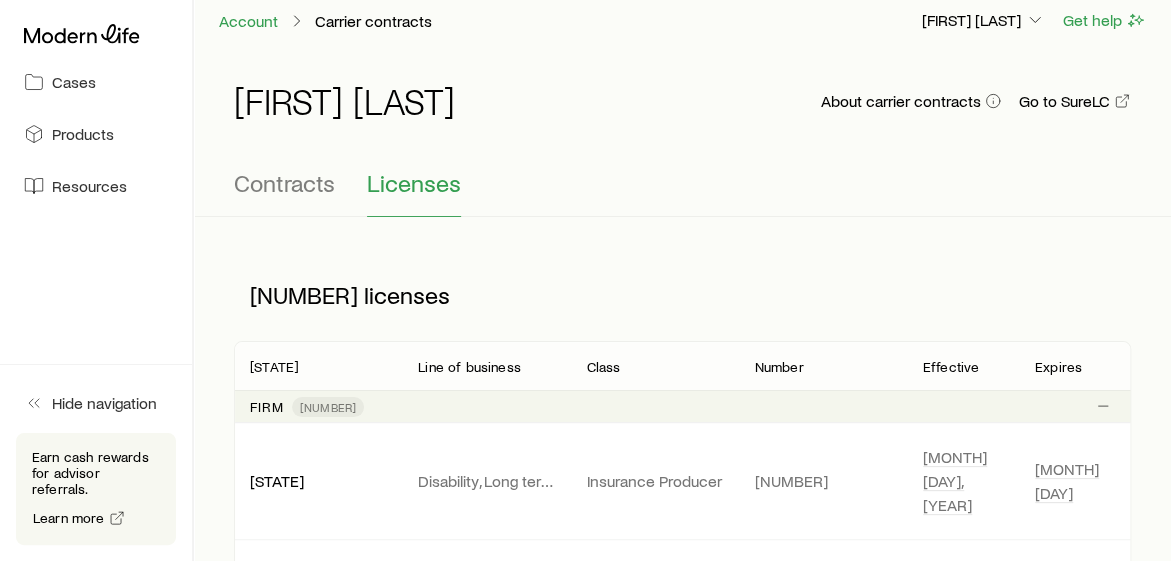 scroll, scrollTop: 0, scrollLeft: 0, axis: both 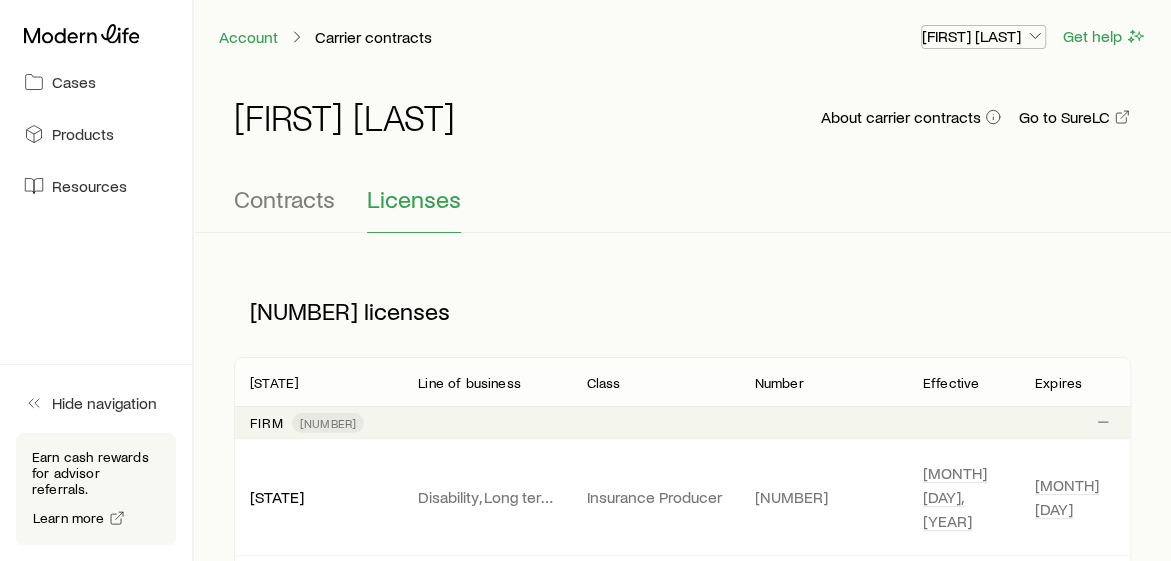 click 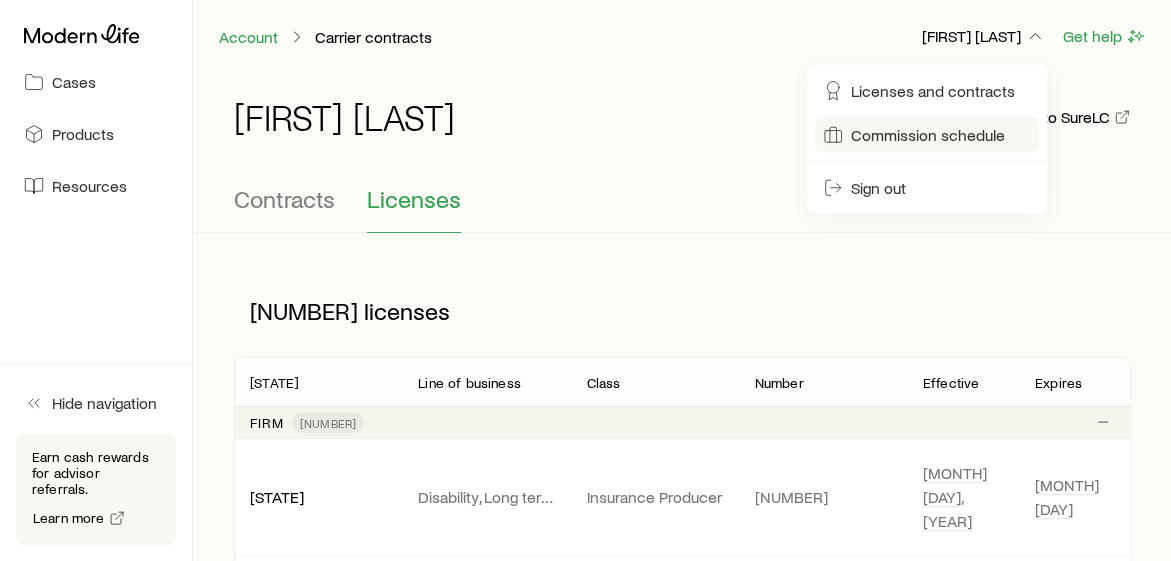 click on "Commission schedule" at bounding box center (928, 135) 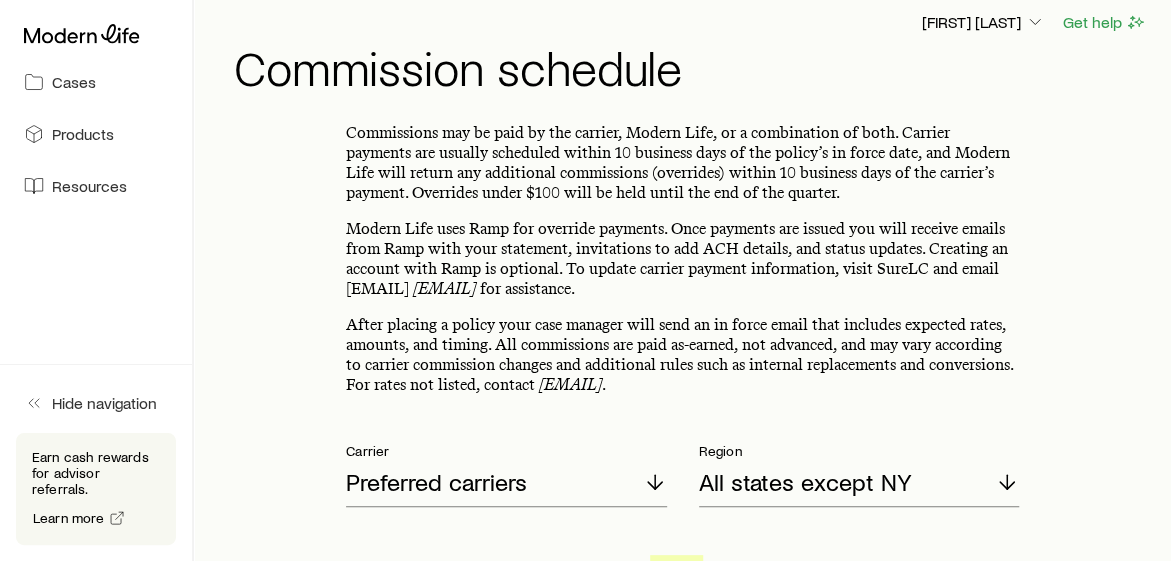 scroll, scrollTop: 0, scrollLeft: 0, axis: both 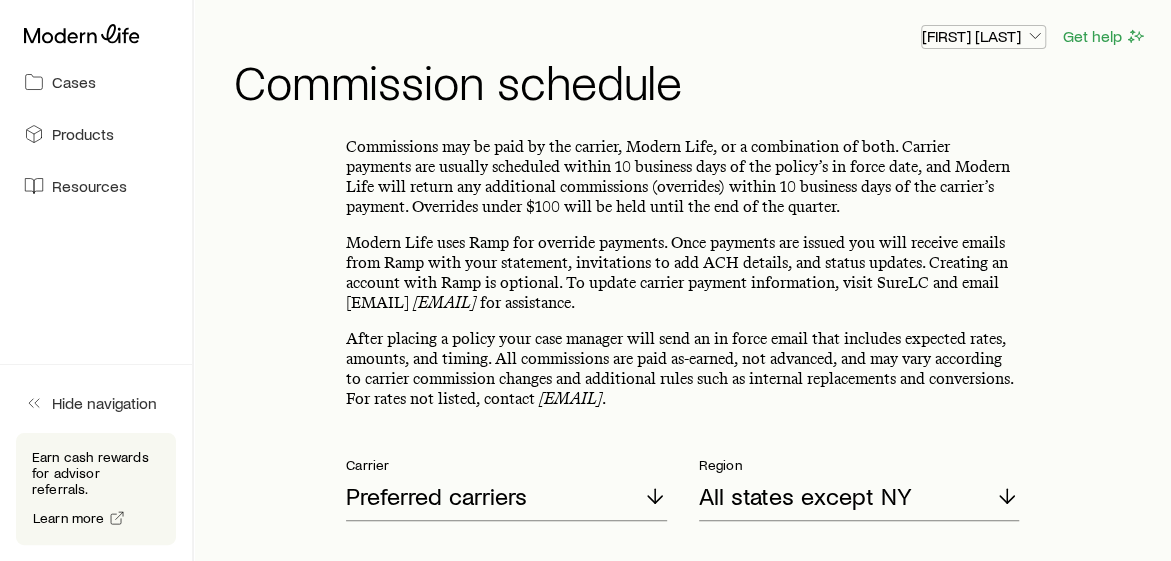 click 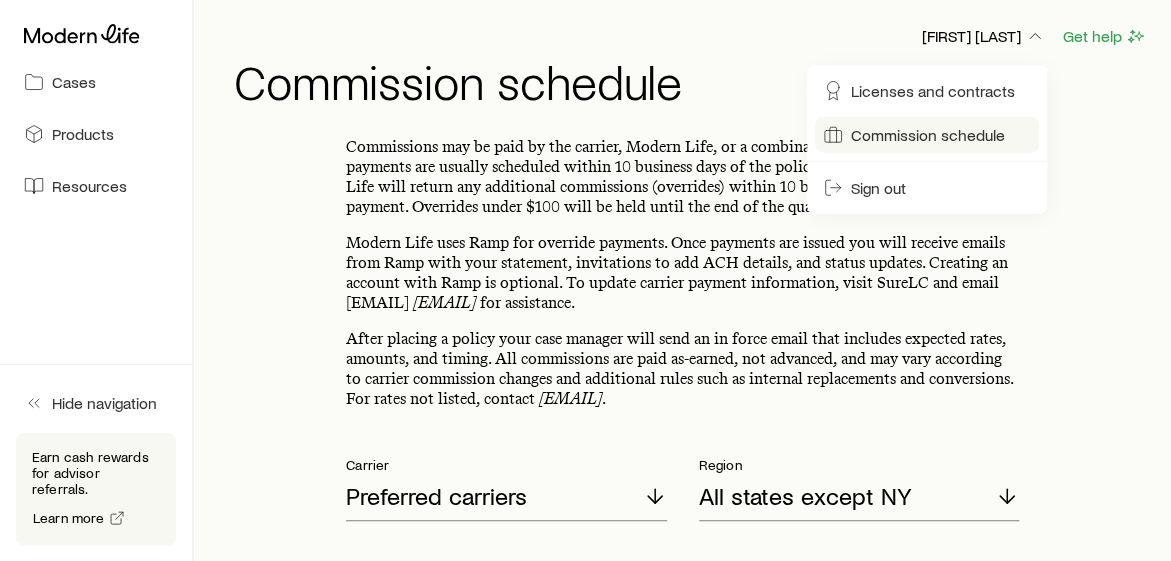 click on "Commission schedule" at bounding box center (928, 135) 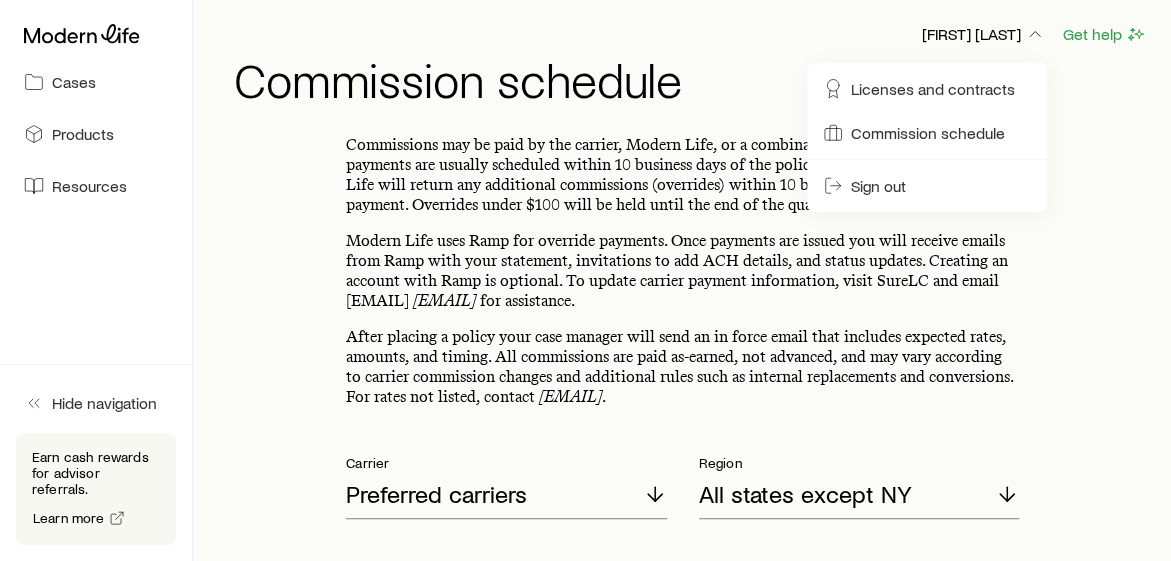 scroll, scrollTop: 0, scrollLeft: 0, axis: both 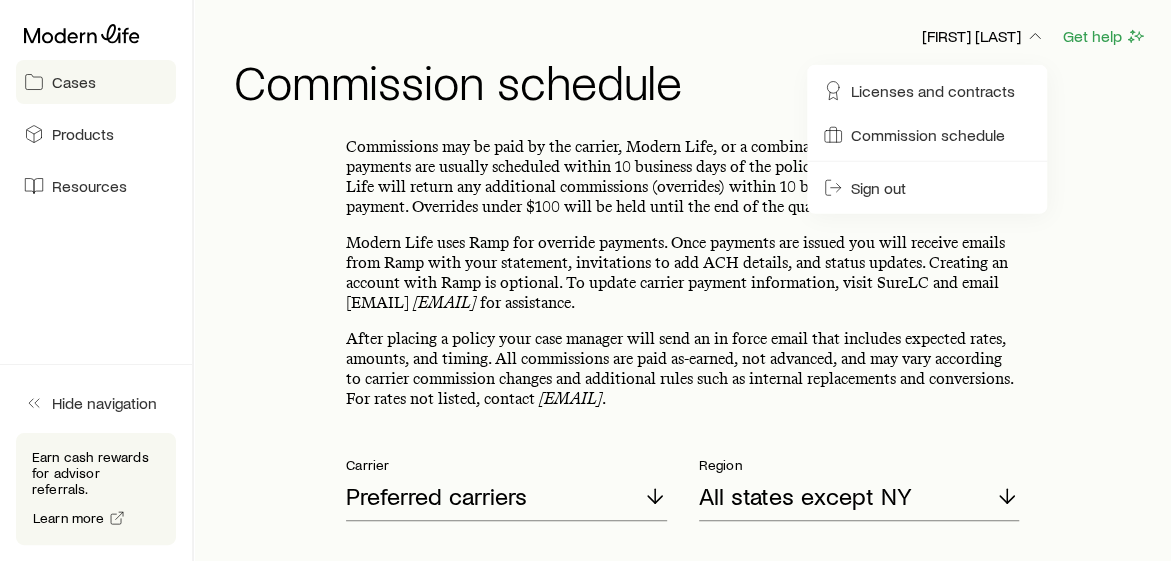 click on "Cases" at bounding box center (74, 82) 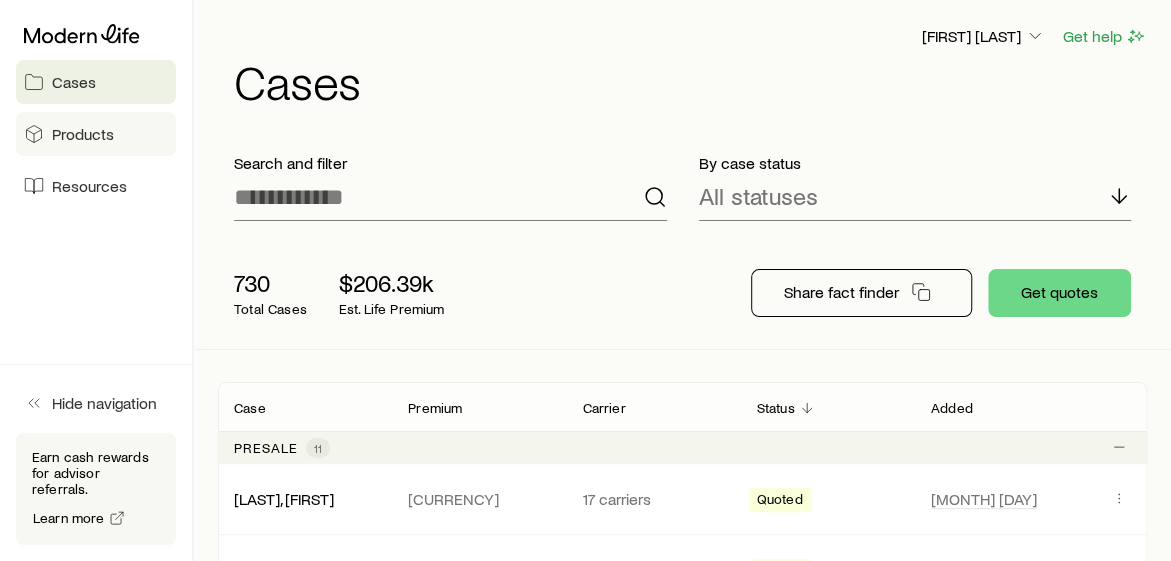 click on "Products" at bounding box center [83, 134] 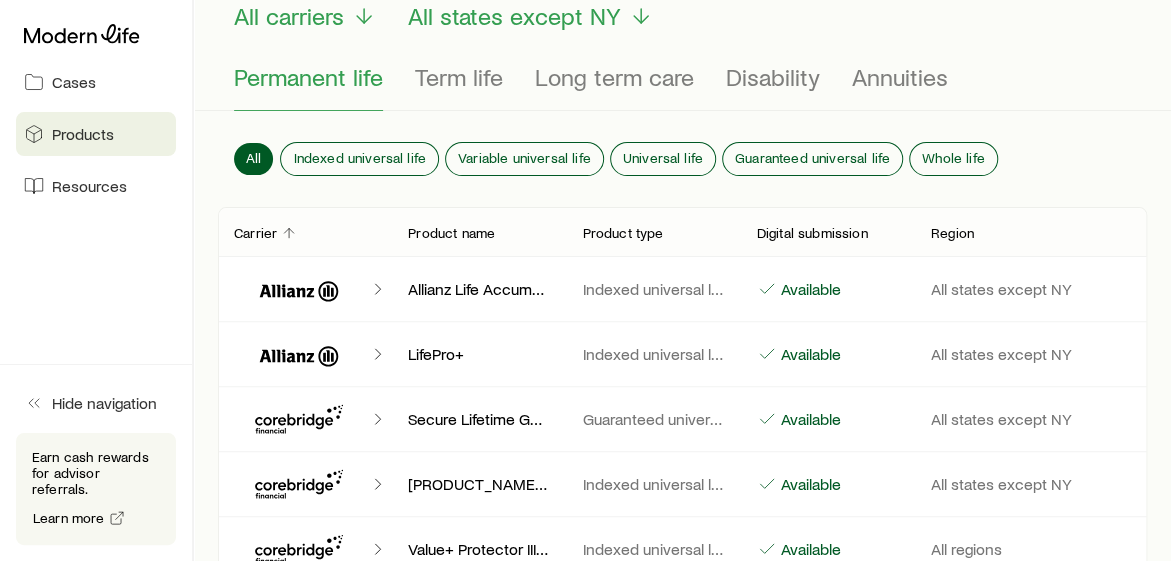 scroll, scrollTop: 200, scrollLeft: 0, axis: vertical 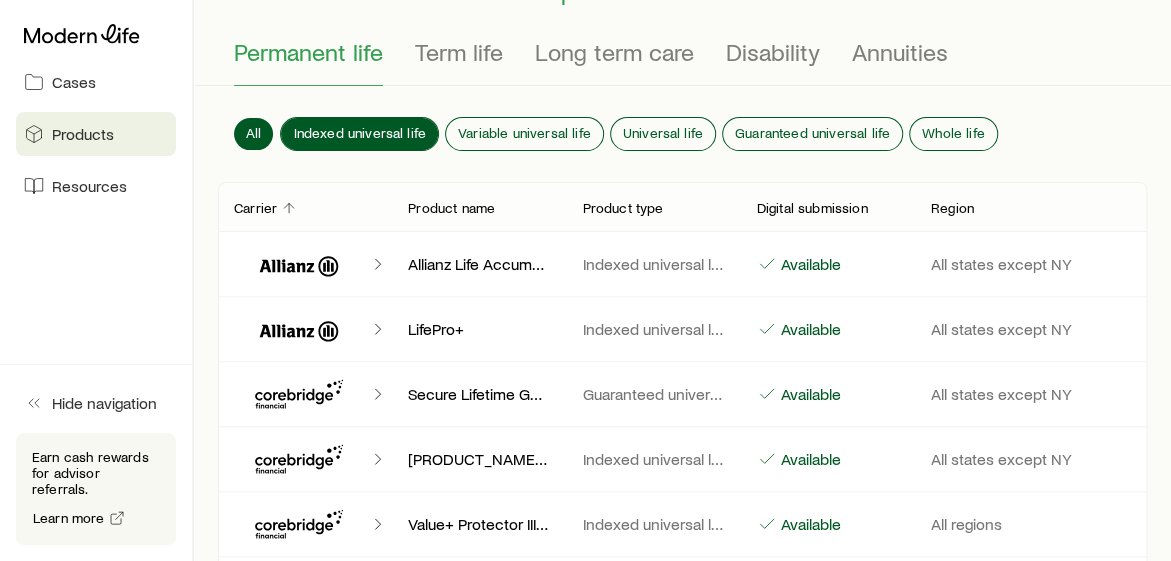 click on "Indexed universal life" at bounding box center [359, 133] 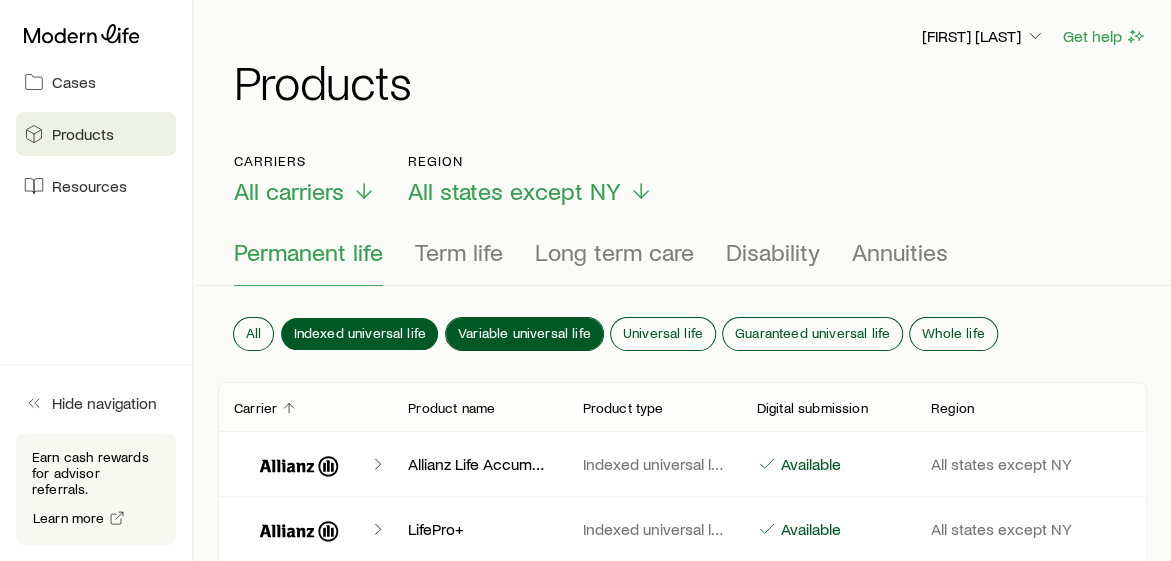click on "Variable universal life" at bounding box center [524, 333] 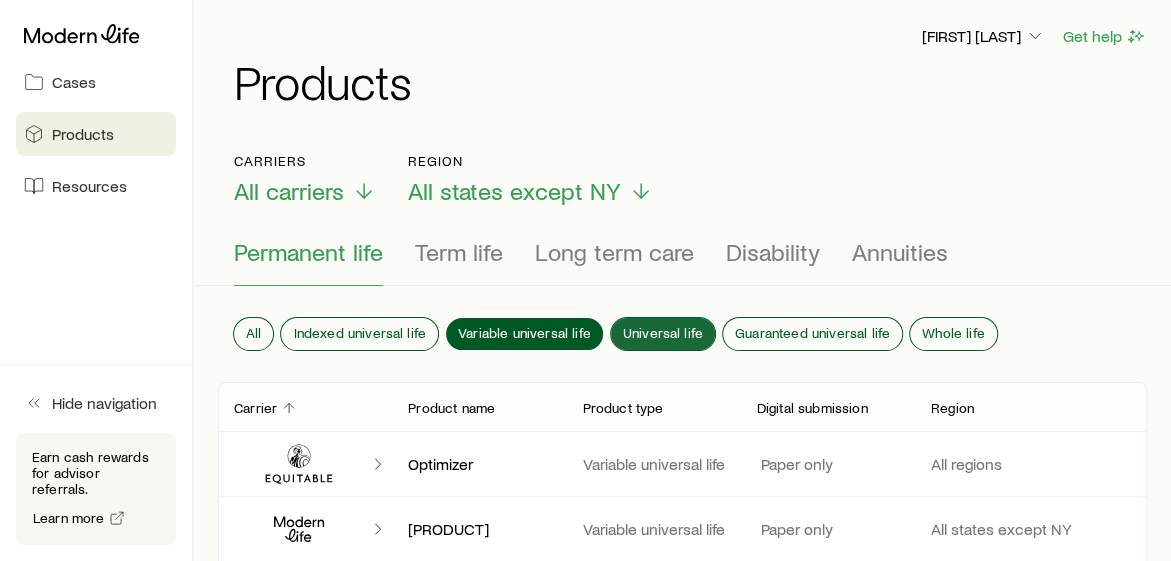 click on "All Indexed universal life Variable universal life Universal life Guaranteed universal life Whole life" at bounding box center (682, 338) 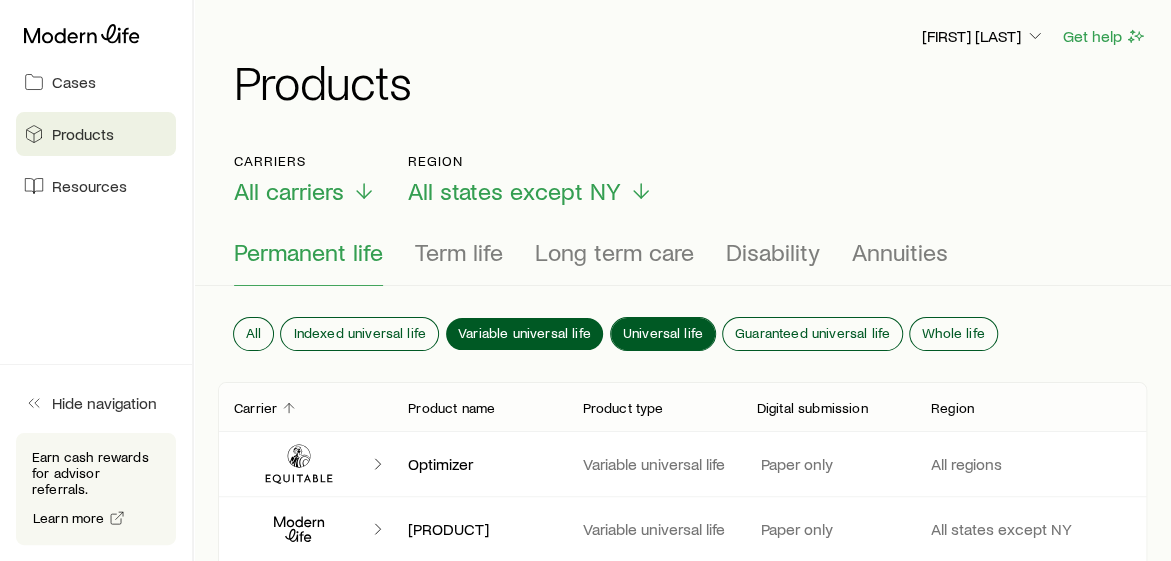 click on "Universal life" at bounding box center [663, 333] 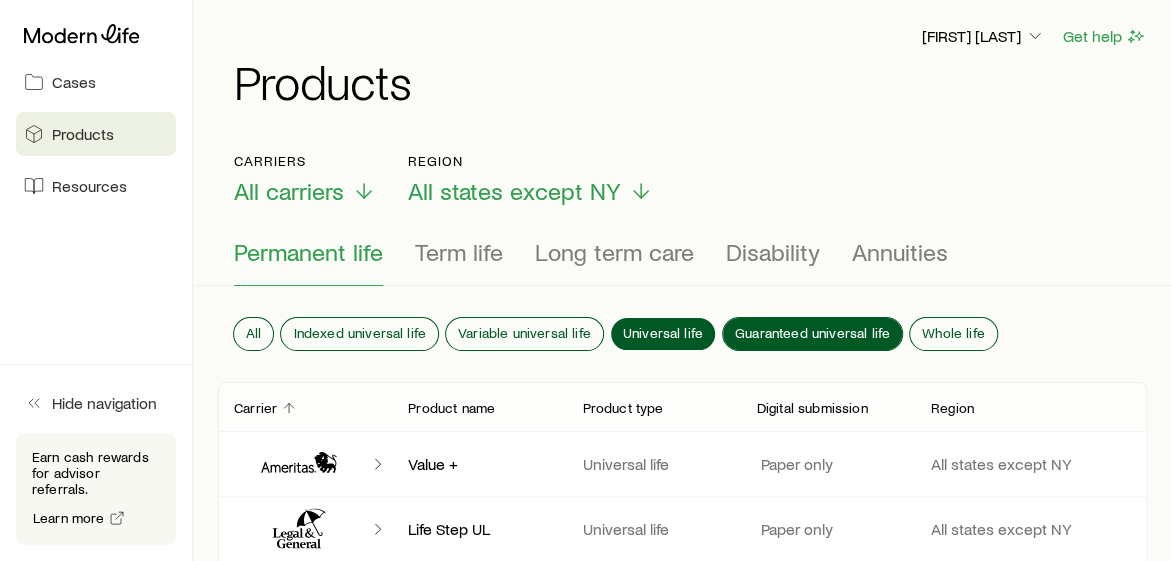 click on "Guaranteed universal life" at bounding box center [812, 333] 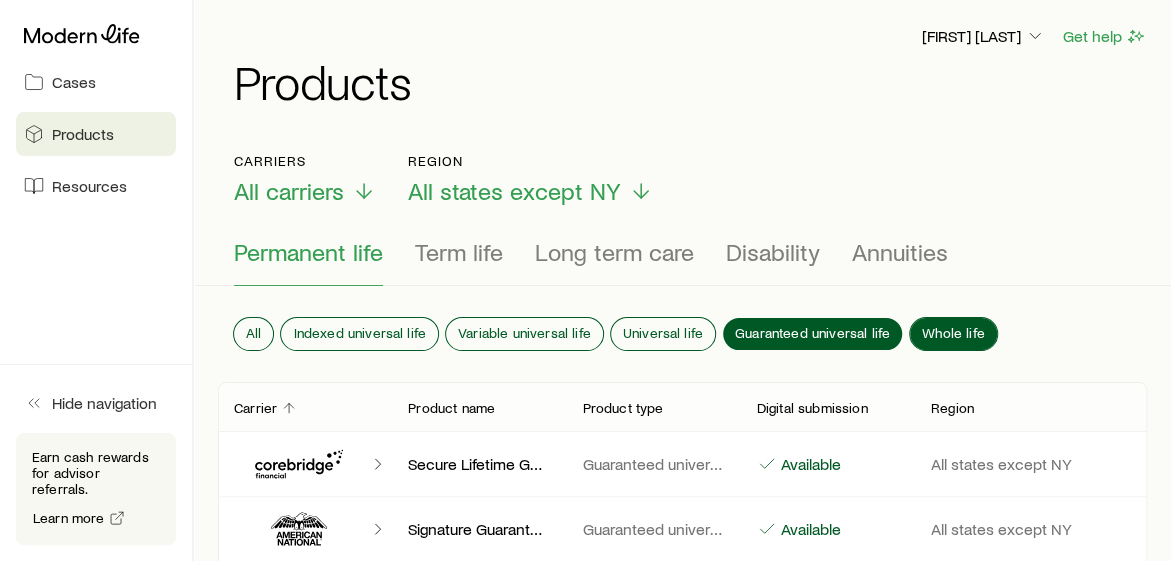 click on "Whole life" at bounding box center (953, 333) 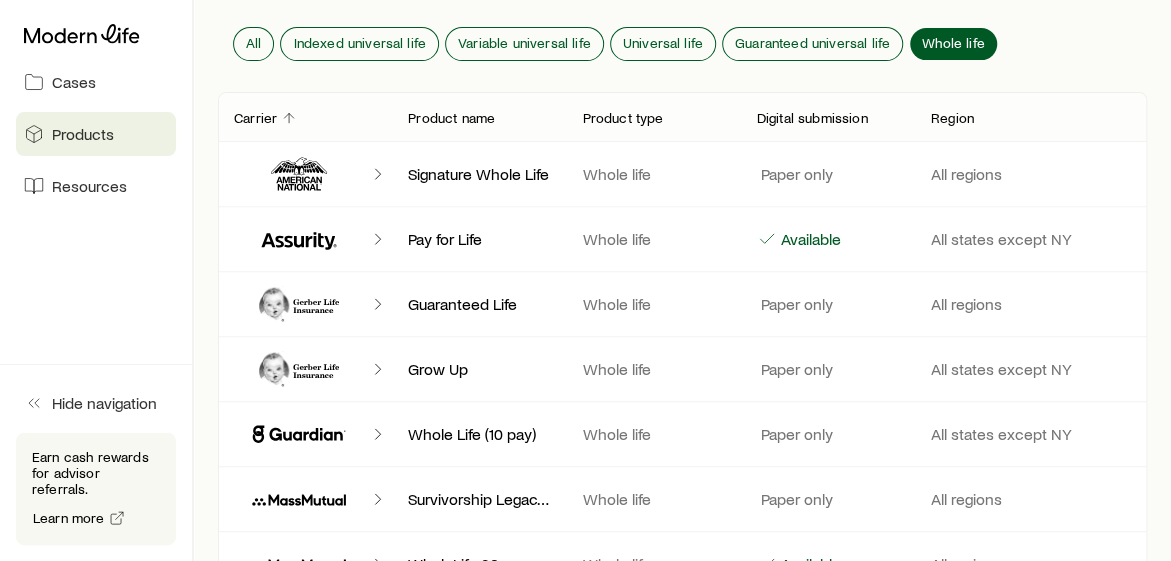 scroll, scrollTop: 300, scrollLeft: 0, axis: vertical 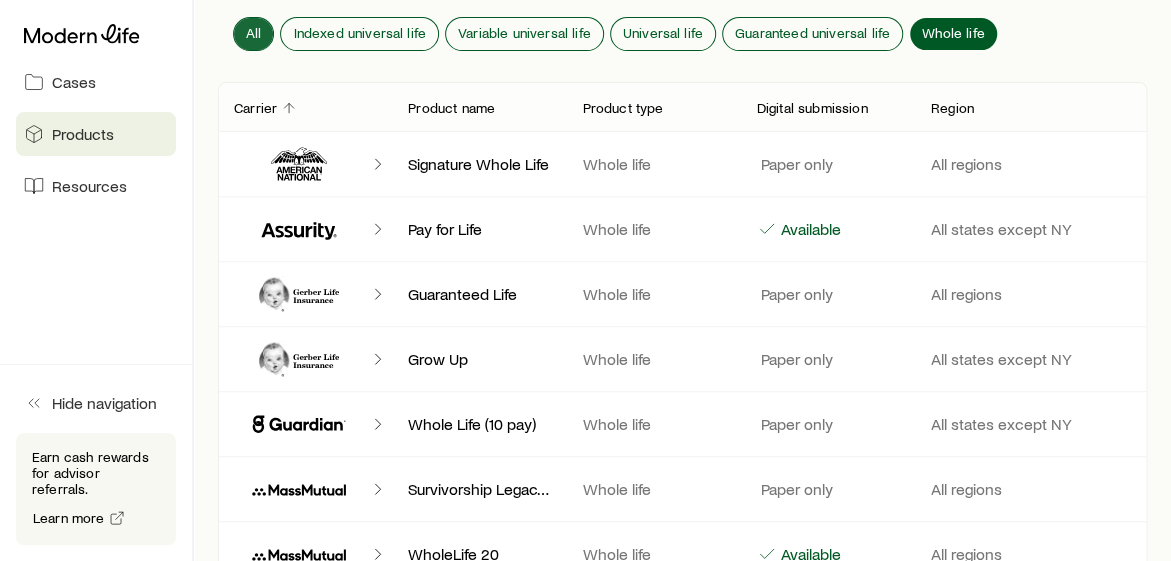 click on "All Indexed universal life Variable universal life Universal life Guaranteed universal life Whole life" at bounding box center (682, 38) 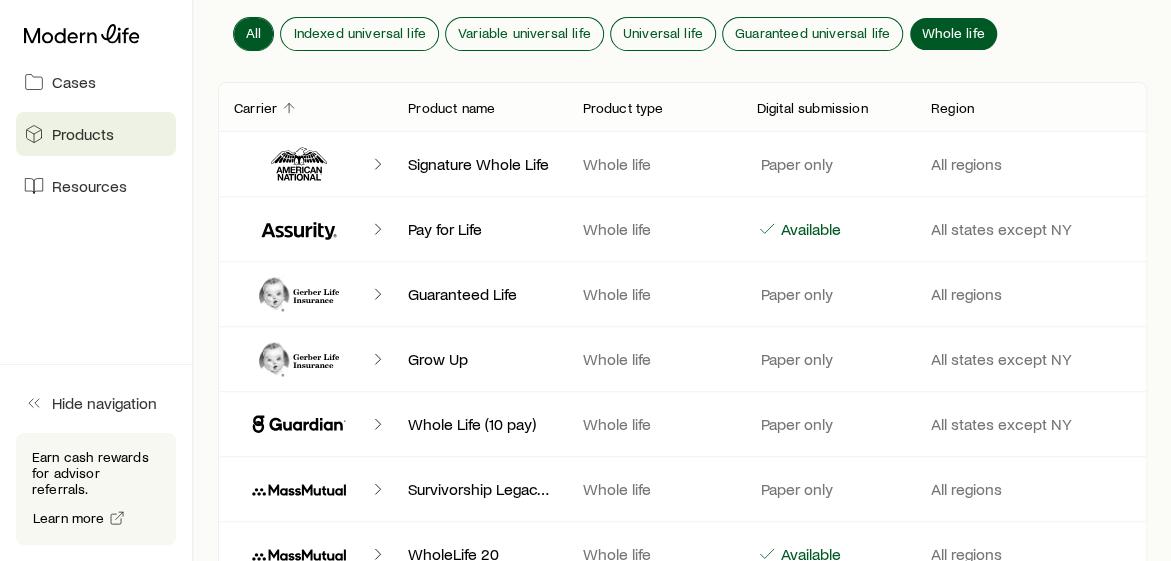 click on "All" at bounding box center (253, 34) 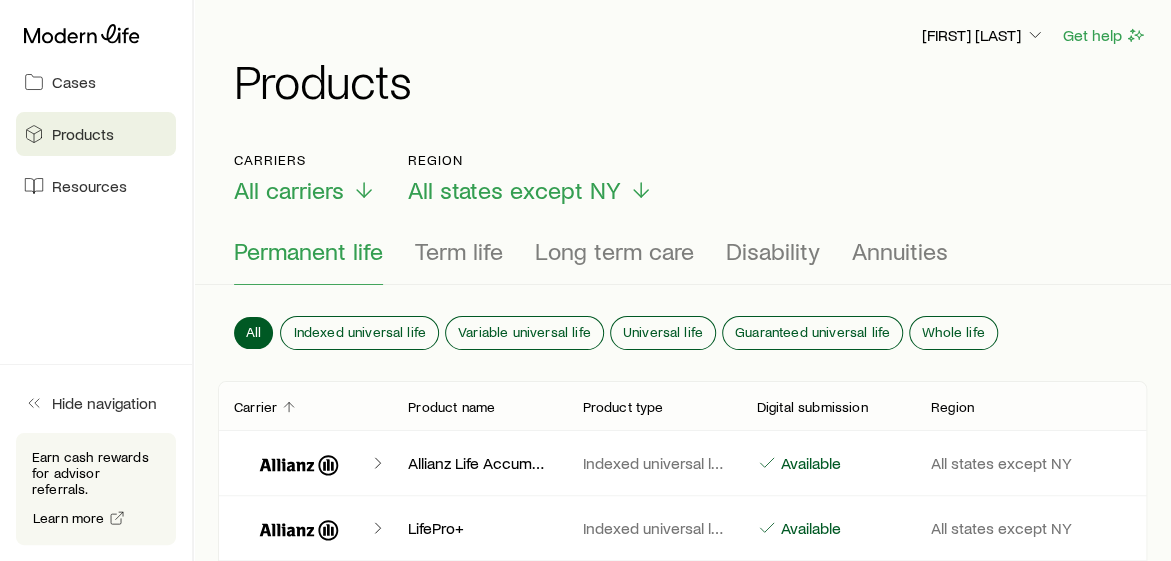 scroll, scrollTop: 0, scrollLeft: 0, axis: both 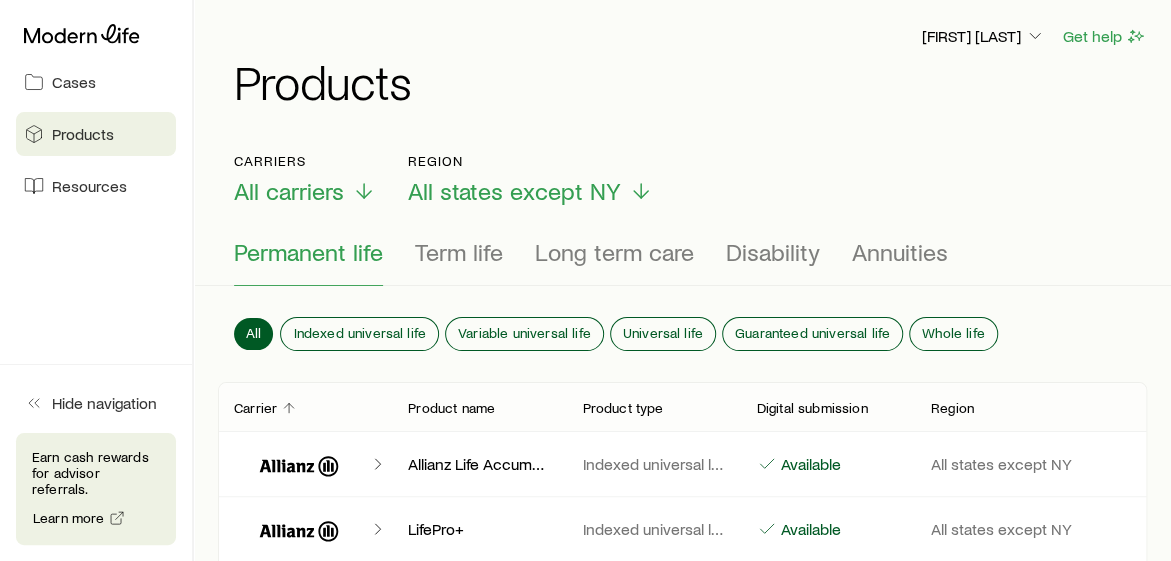 click on "Earn cash rewards for advisor referrals." at bounding box center [96, 473] 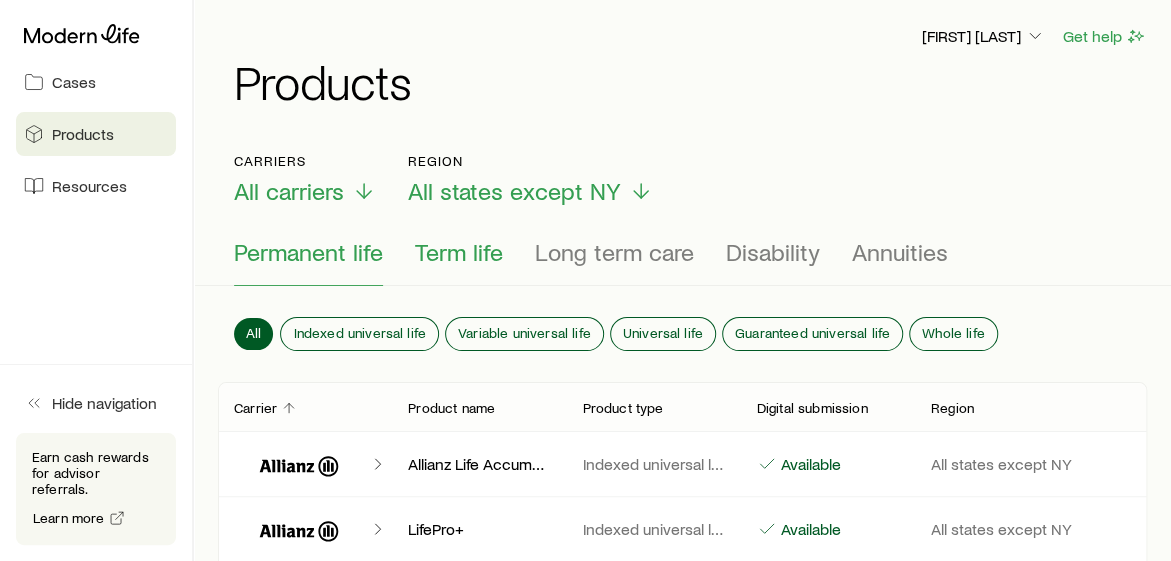 click on "Term life" at bounding box center [459, 252] 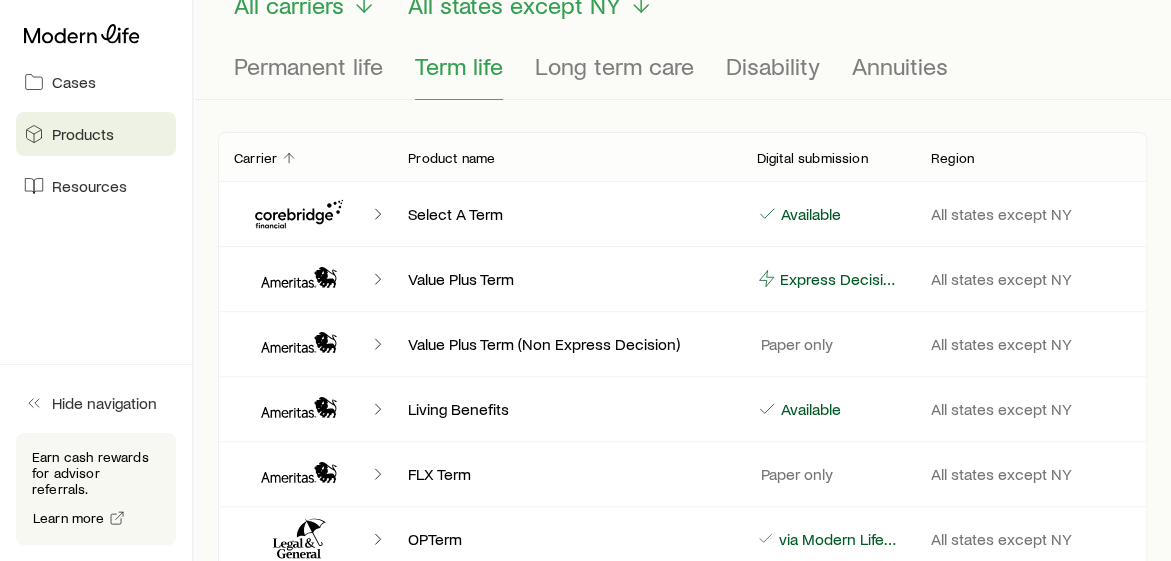 scroll, scrollTop: 100, scrollLeft: 0, axis: vertical 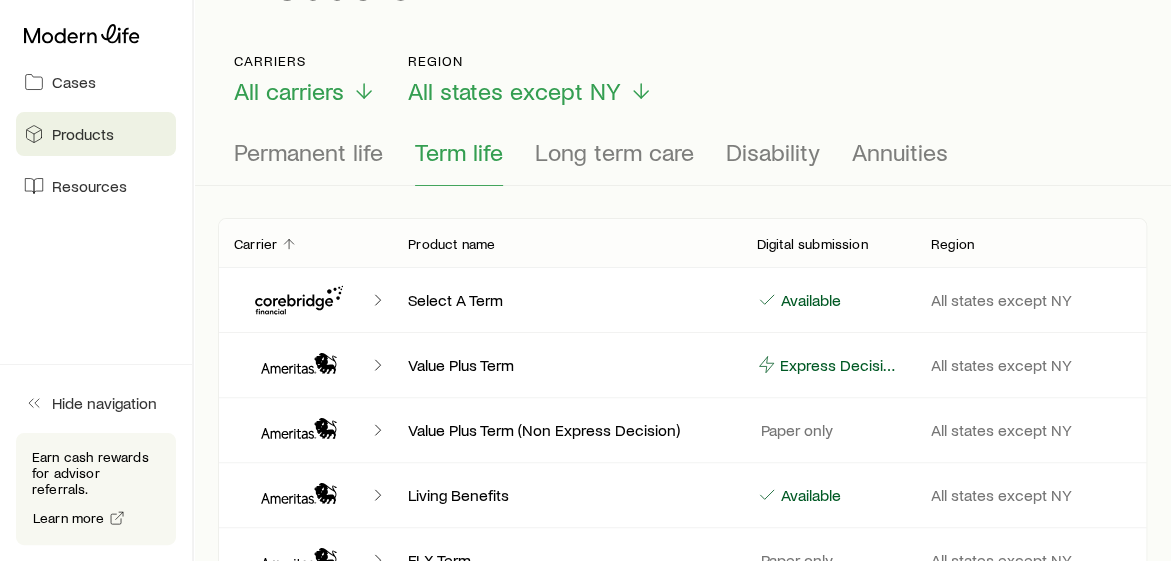 click 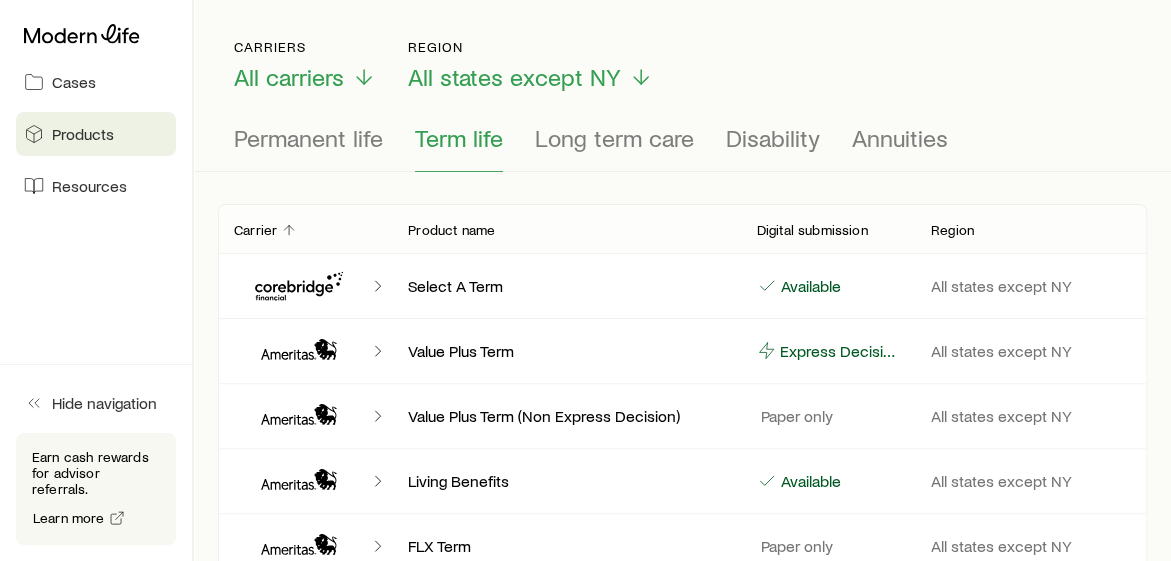 scroll, scrollTop: 100, scrollLeft: 0, axis: vertical 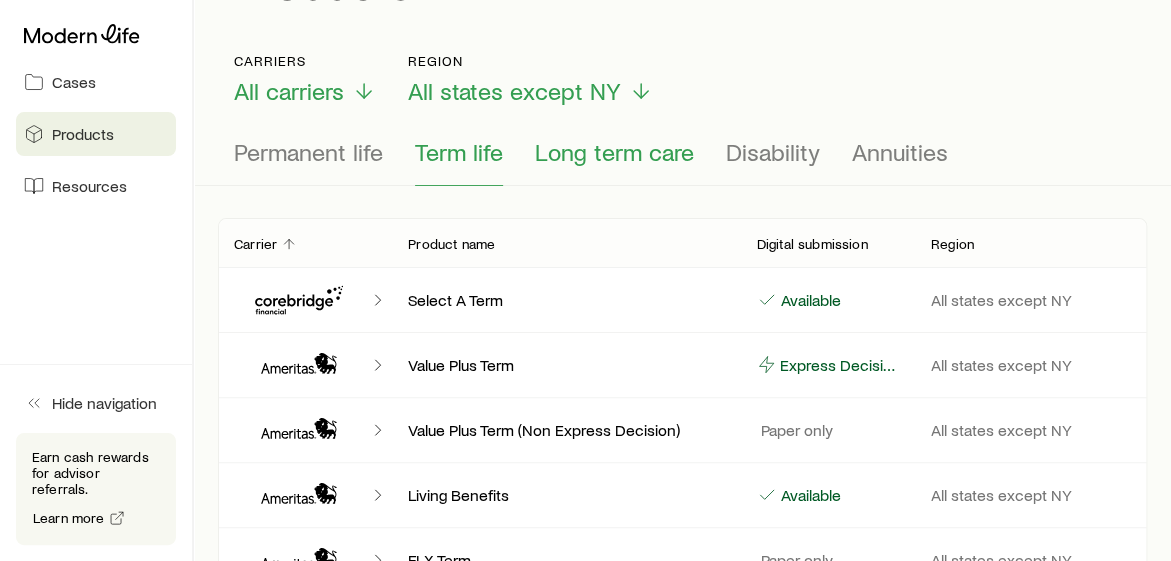 click on "Long term care" at bounding box center (614, 152) 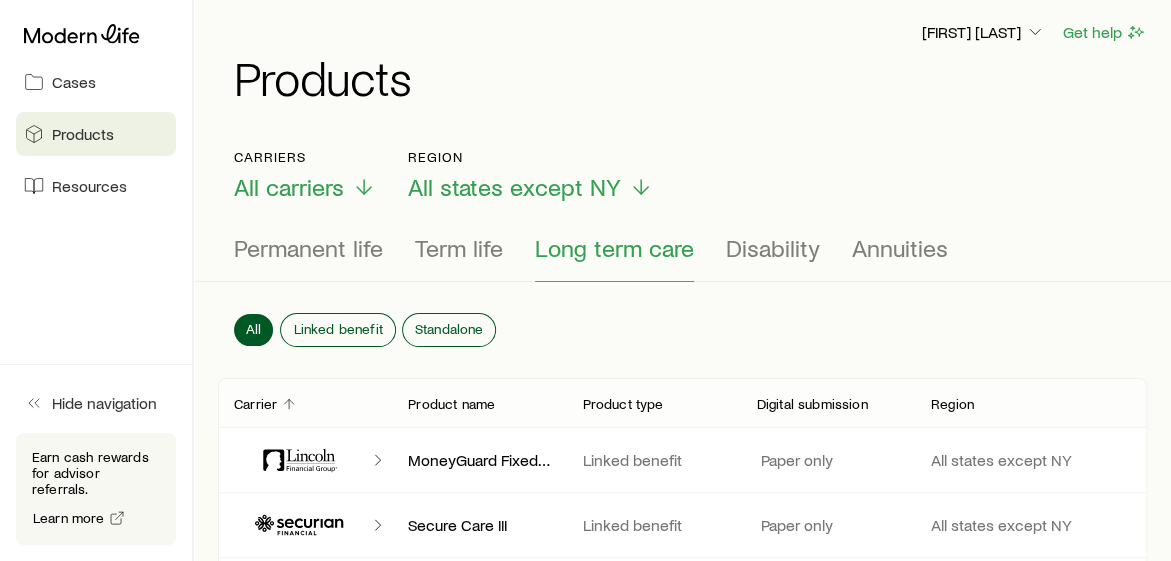 scroll, scrollTop: 0, scrollLeft: 0, axis: both 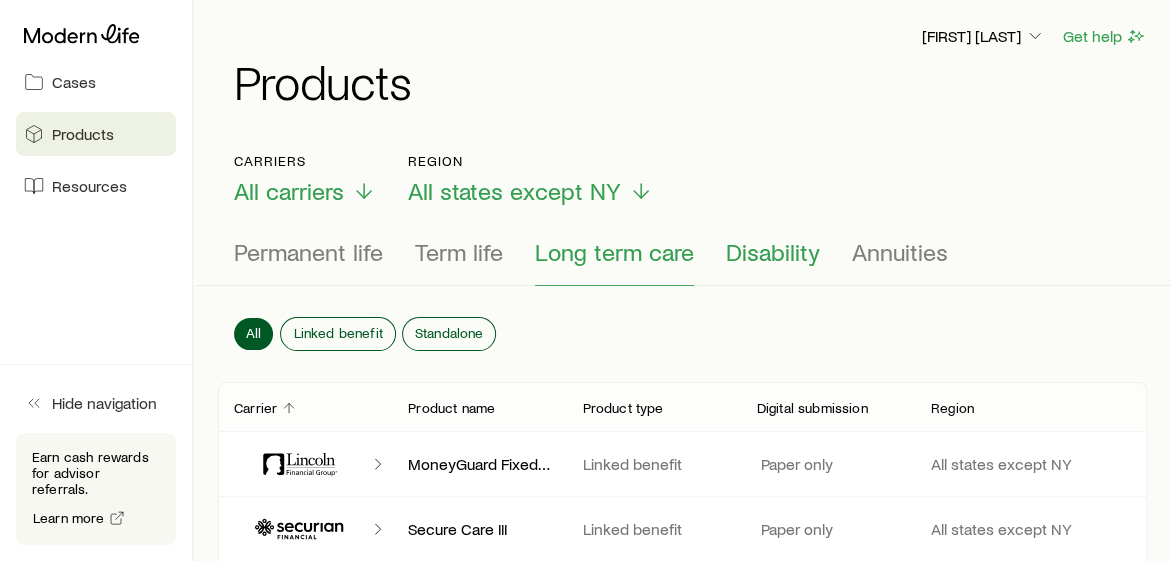 click on "Disability" at bounding box center [773, 252] 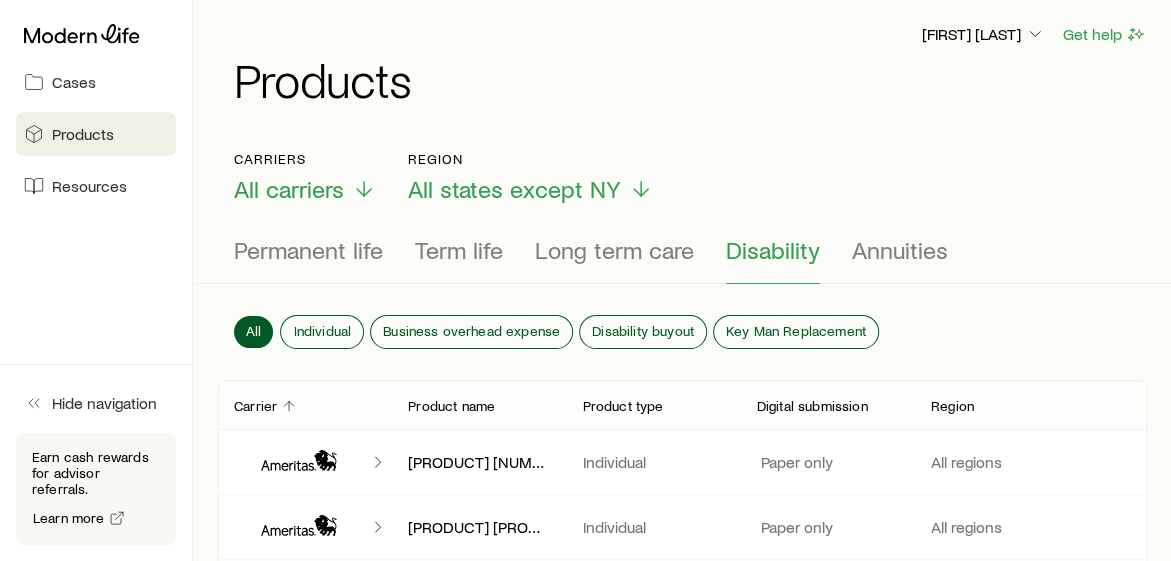 scroll, scrollTop: 0, scrollLeft: 0, axis: both 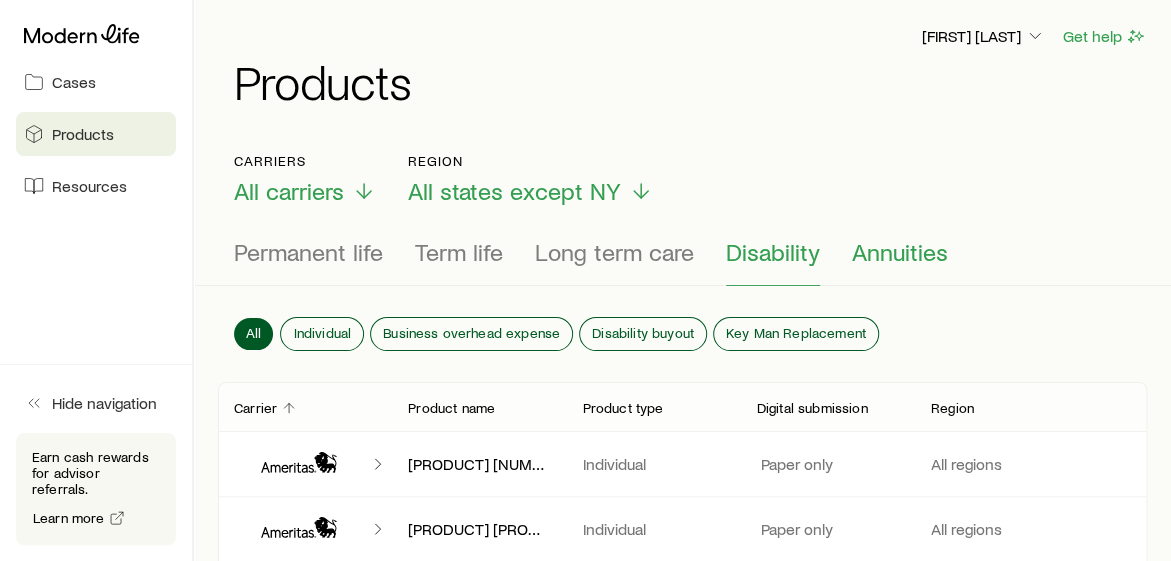 click on "Annuities" at bounding box center (900, 252) 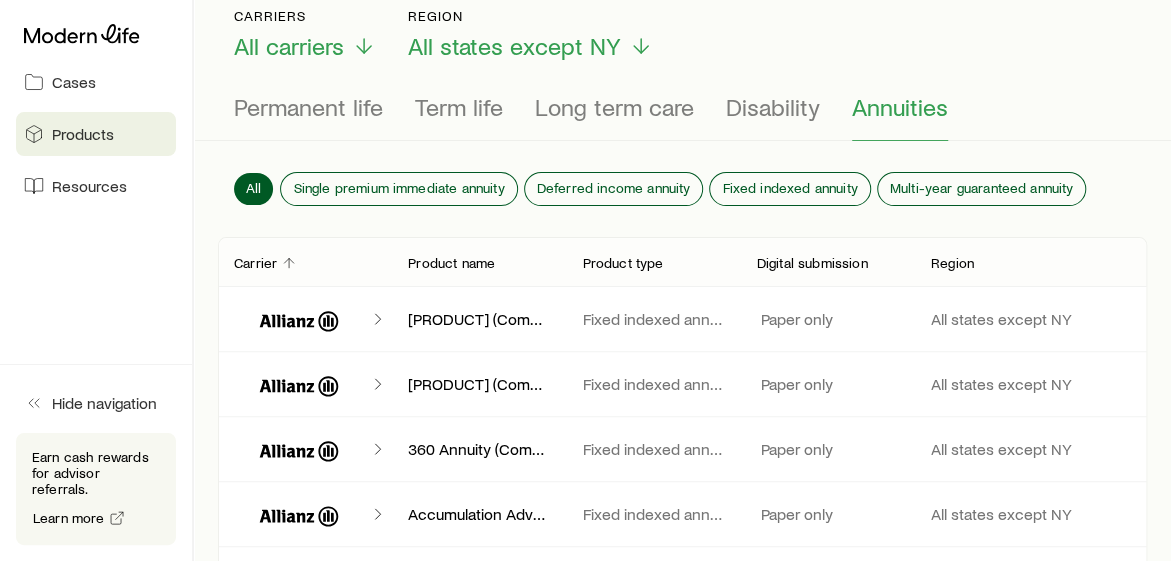 scroll, scrollTop: 0, scrollLeft: 0, axis: both 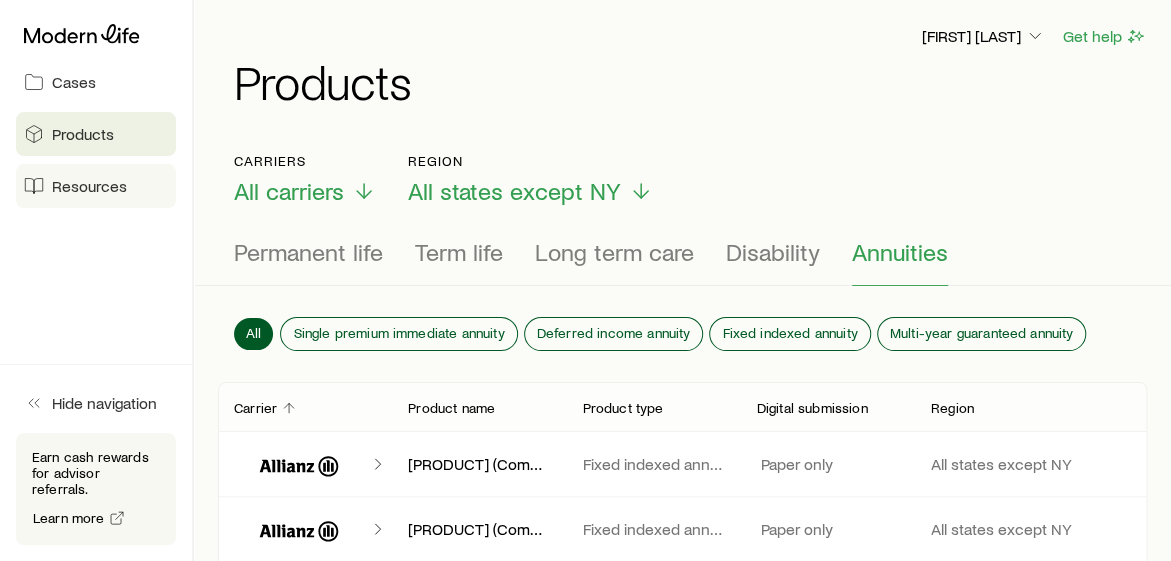 click on "Resources" at bounding box center [89, 186] 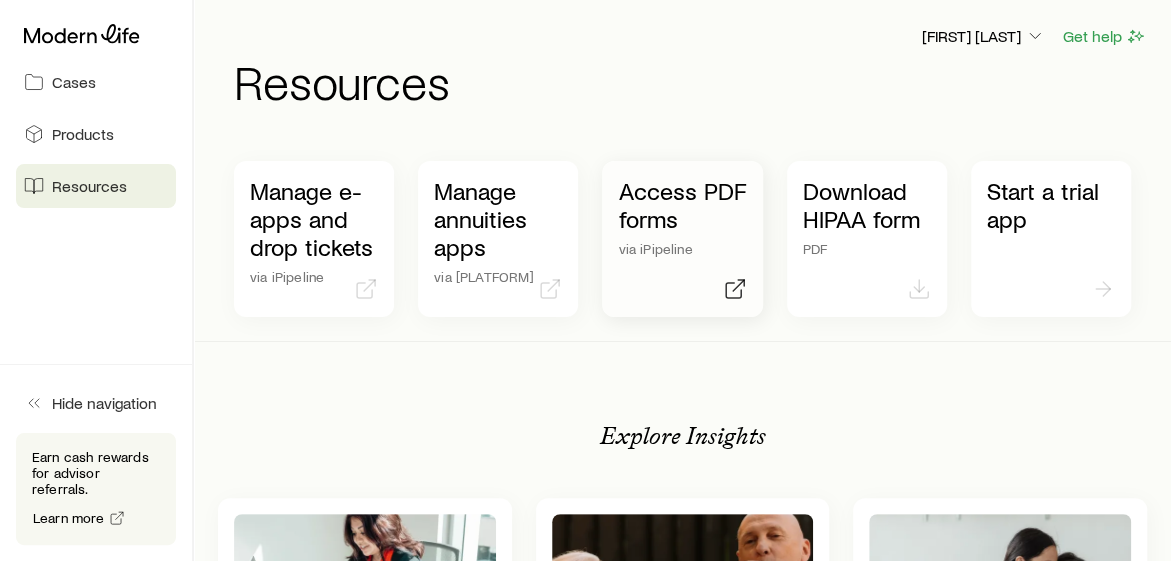 click on "Access PDF forms" at bounding box center (682, 205) 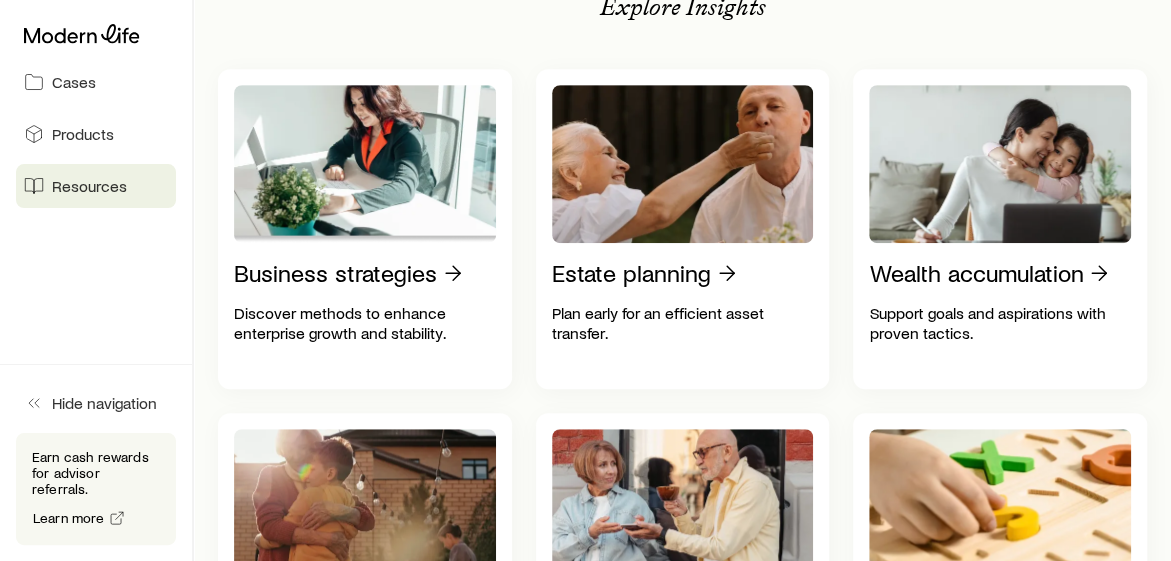 scroll, scrollTop: 500, scrollLeft: 0, axis: vertical 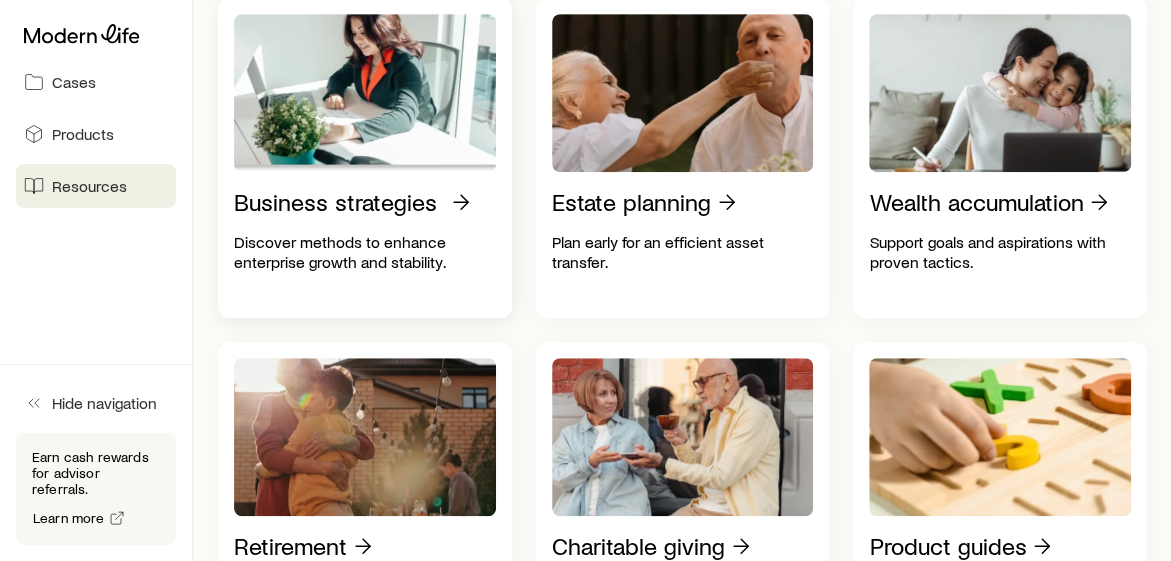 click on "Business strategies" at bounding box center (335, 202) 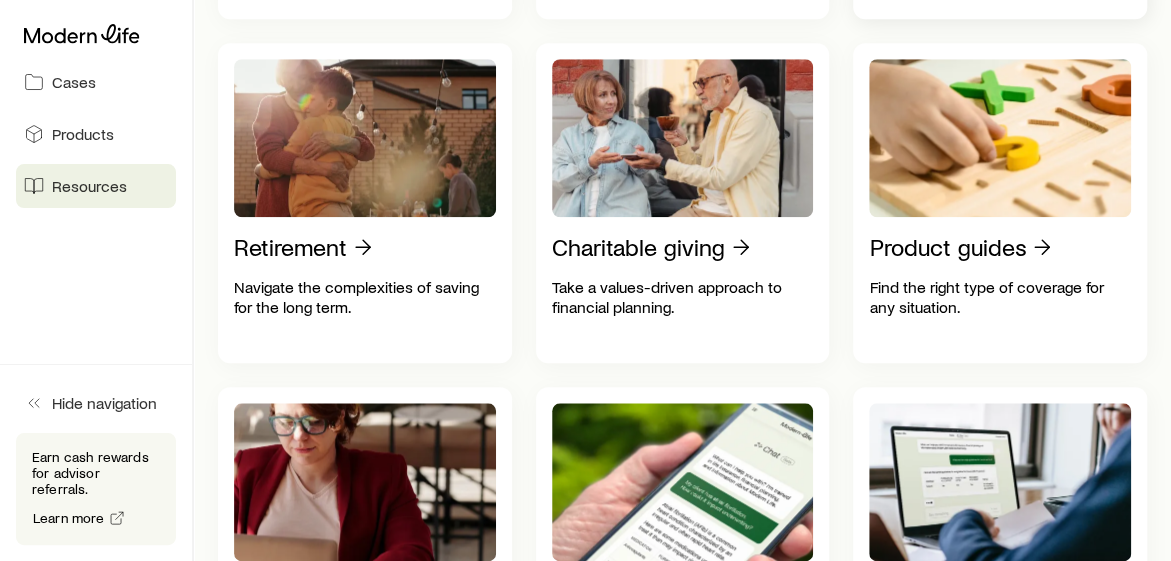 scroll, scrollTop: 800, scrollLeft: 0, axis: vertical 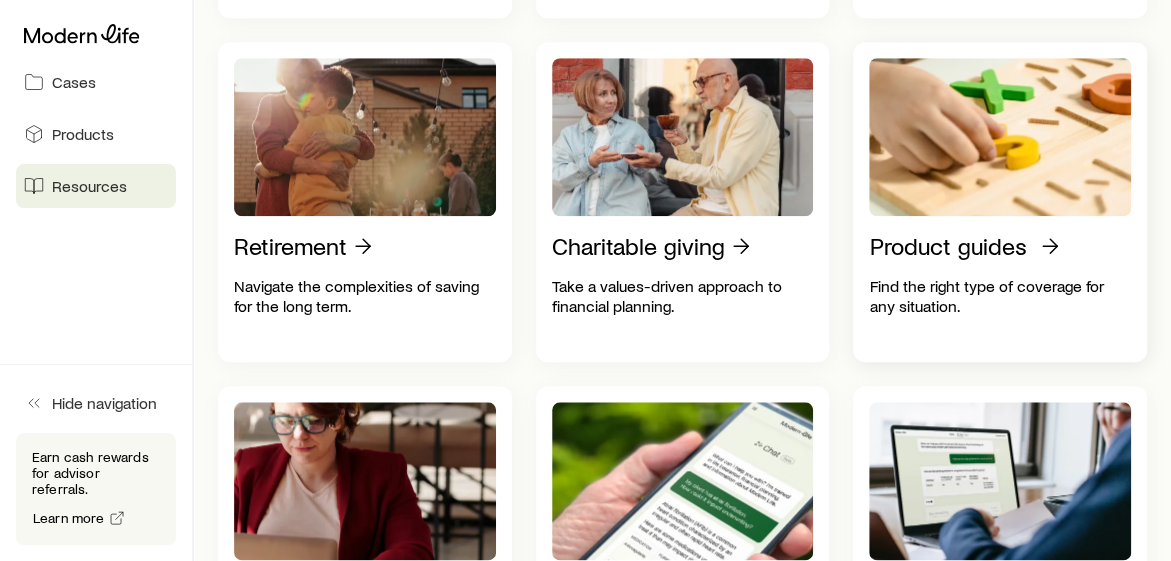 click on "Product guides" at bounding box center (947, 246) 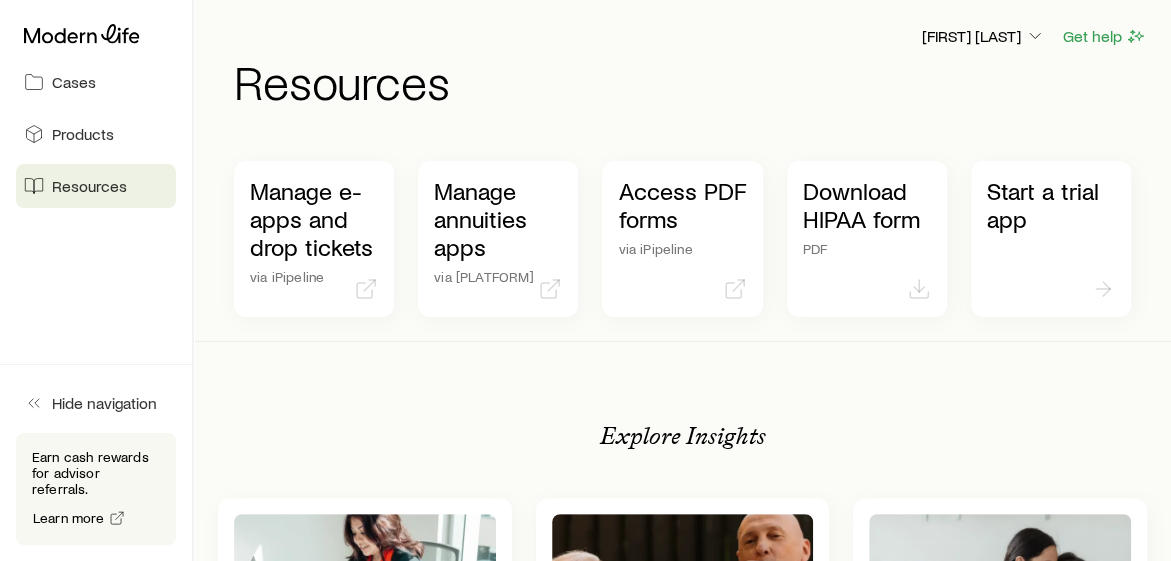scroll, scrollTop: 0, scrollLeft: 0, axis: both 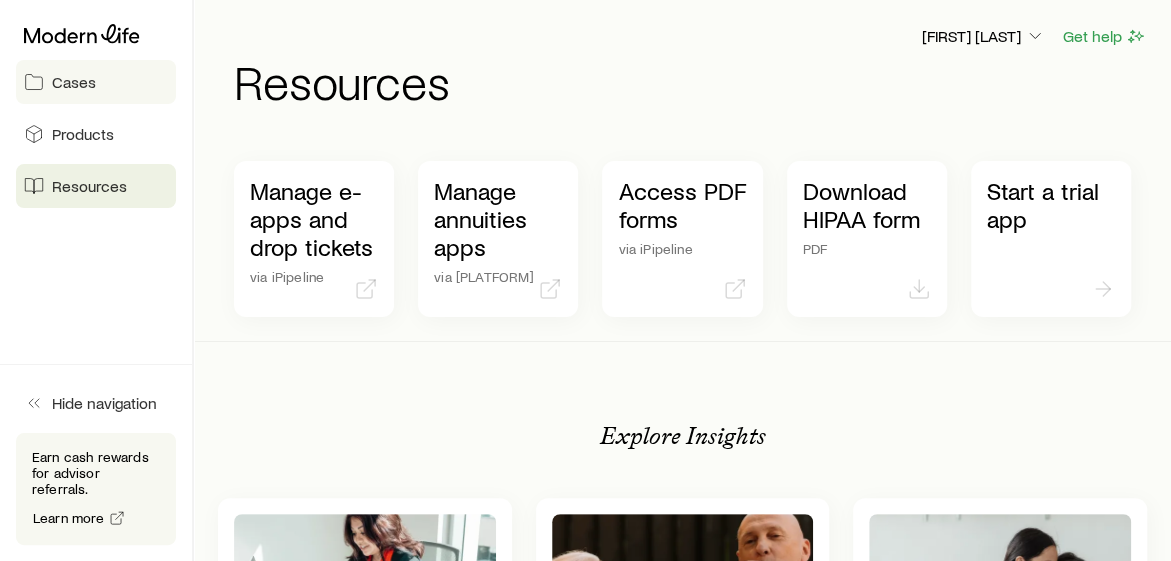 click on "Cases" at bounding box center [74, 82] 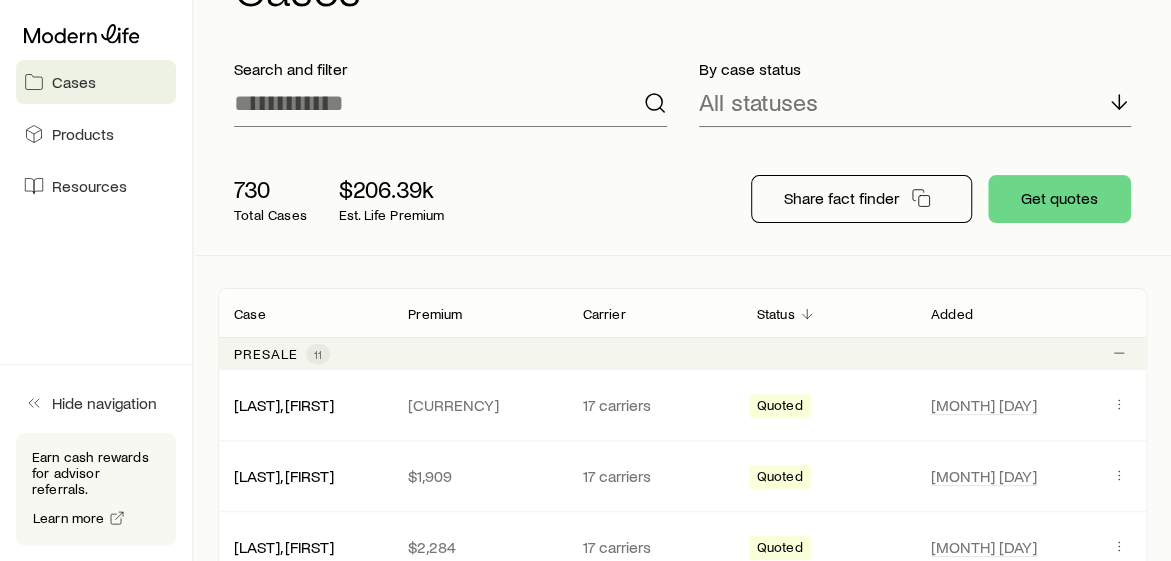 scroll, scrollTop: 100, scrollLeft: 0, axis: vertical 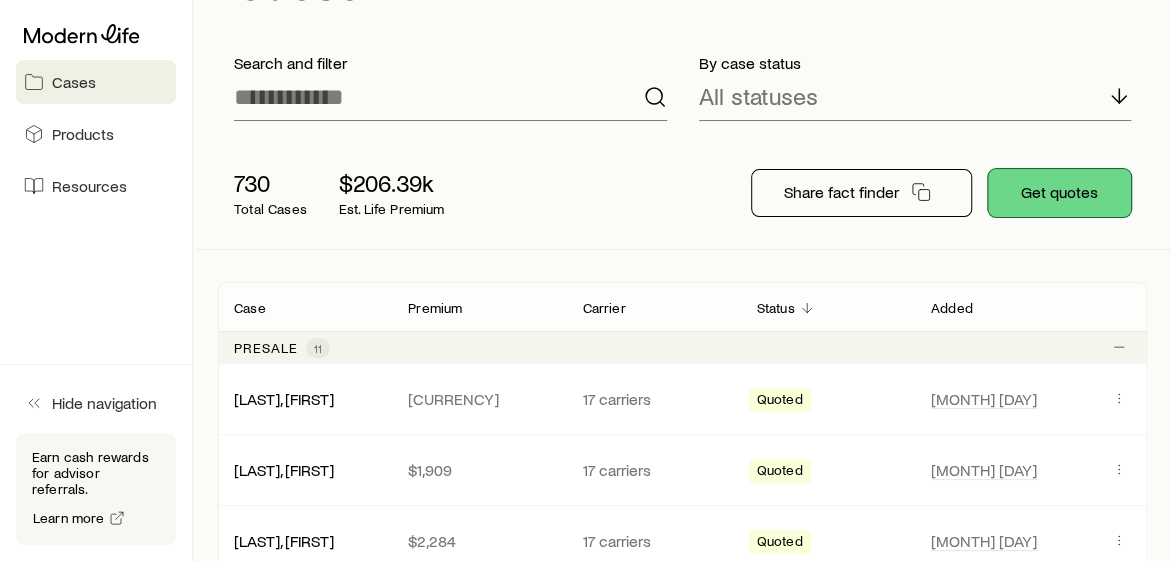 click on "Get quotes" at bounding box center (1059, 193) 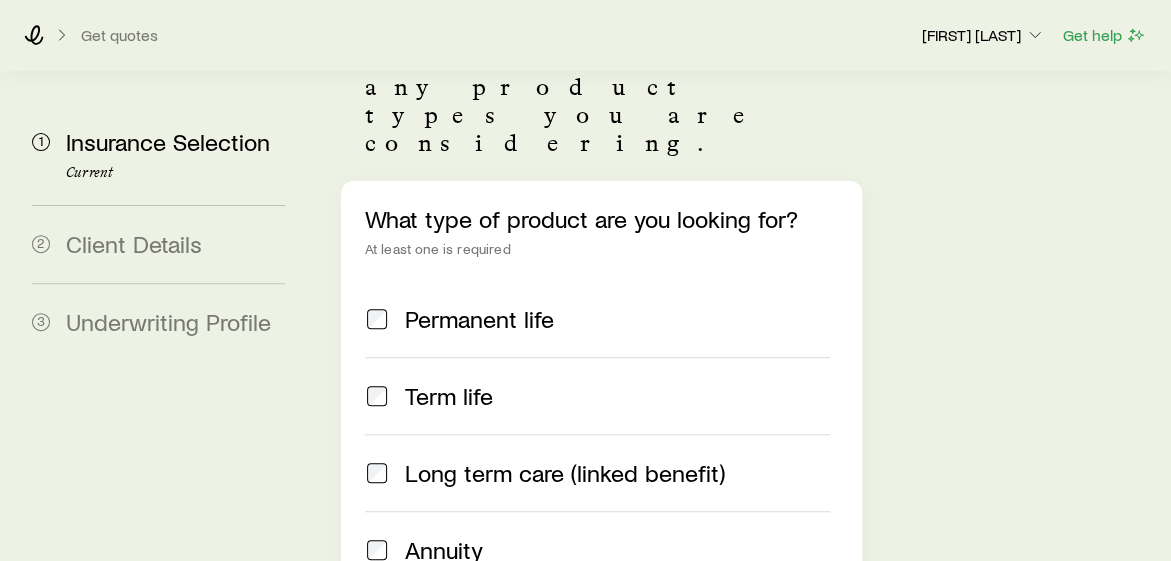 scroll, scrollTop: 200, scrollLeft: 0, axis: vertical 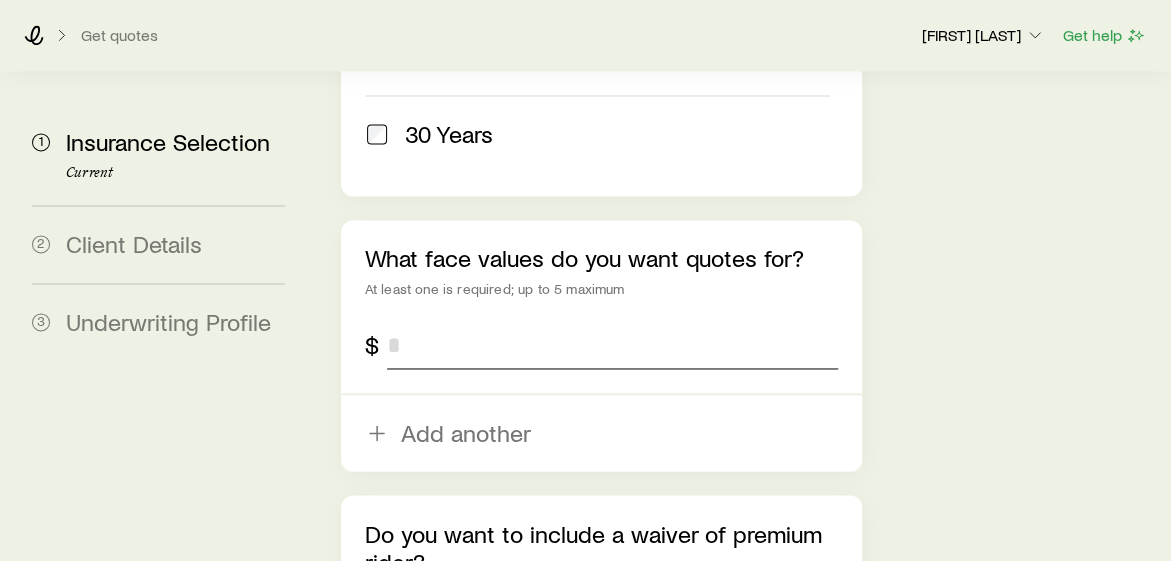 click at bounding box center (612, 345) 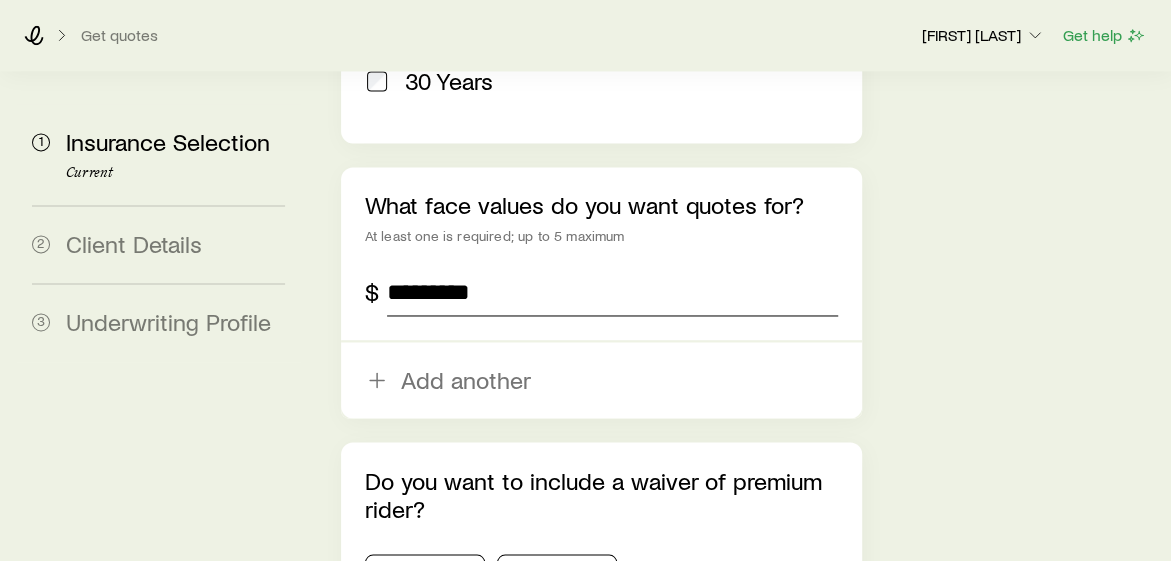 scroll, scrollTop: 1480, scrollLeft: 0, axis: vertical 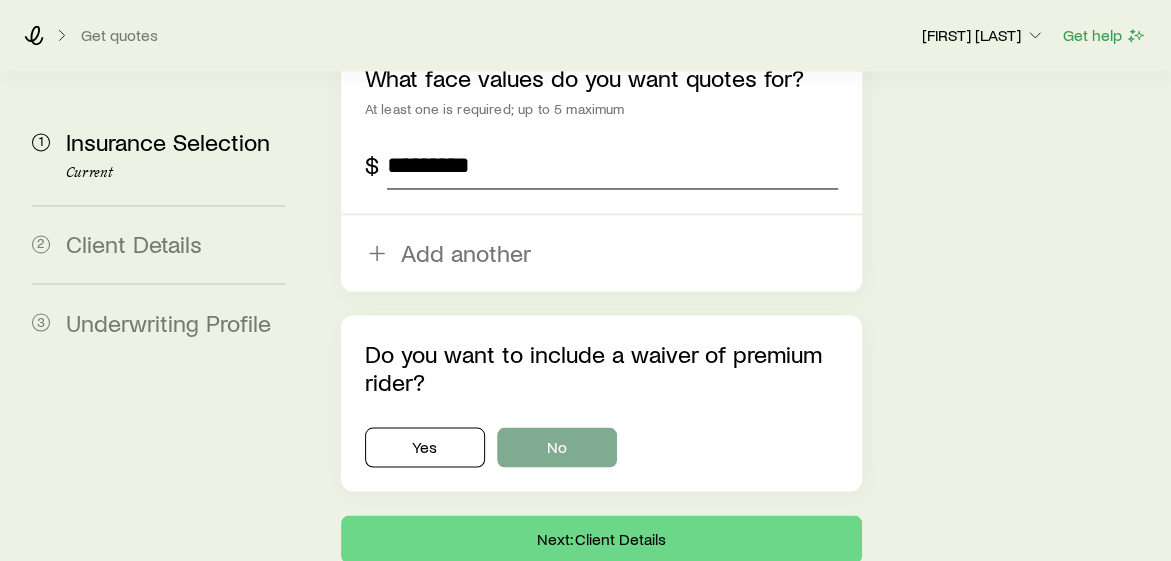 type on "*********" 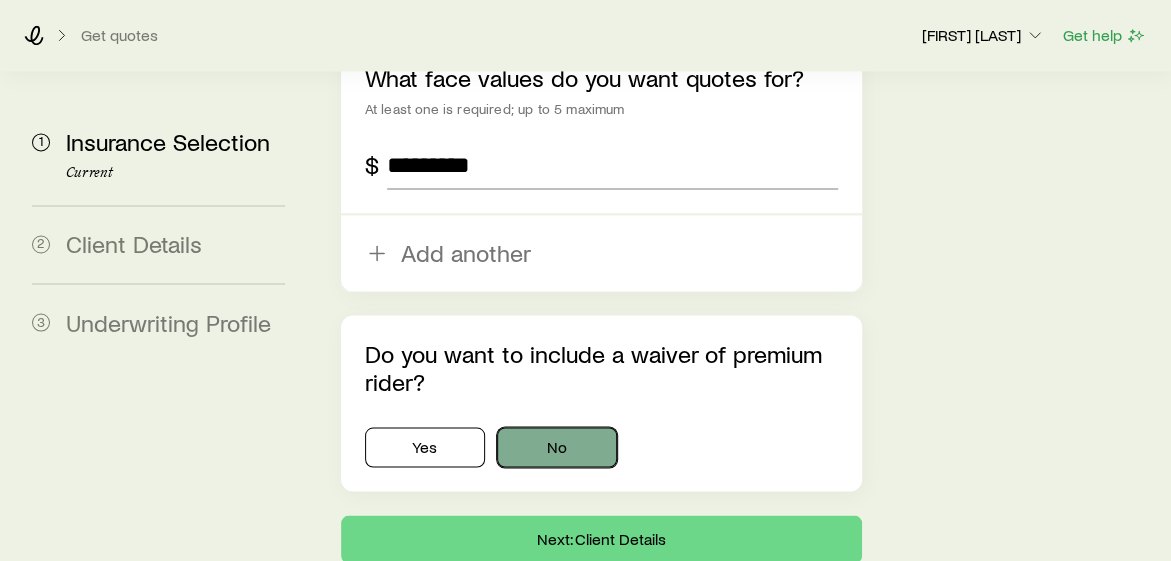 click on "No" at bounding box center [557, 447] 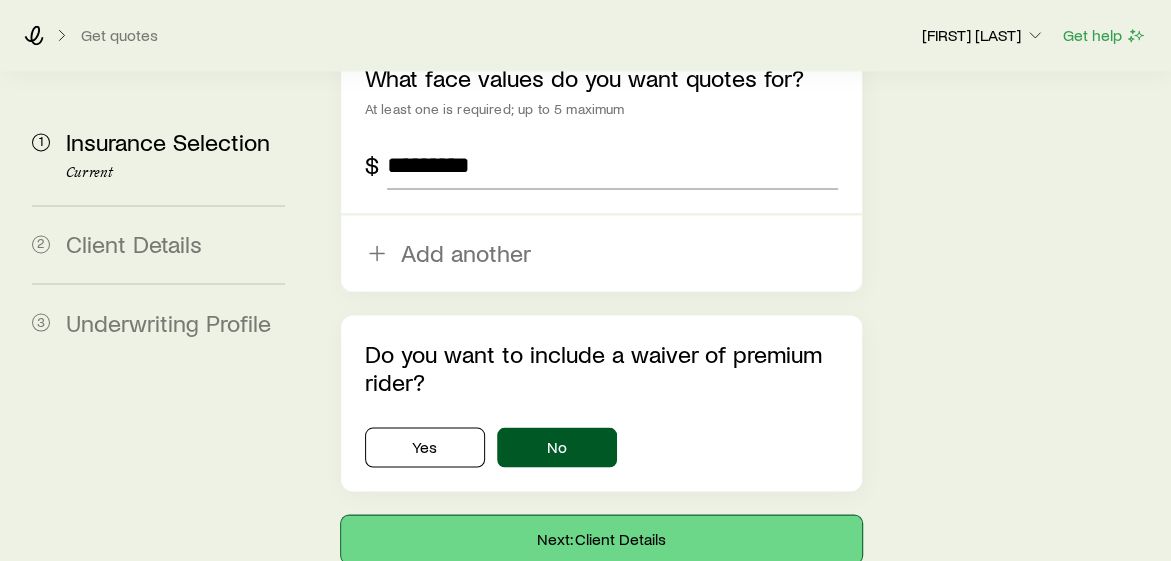 click on "Next: Client Details" at bounding box center [601, 539] 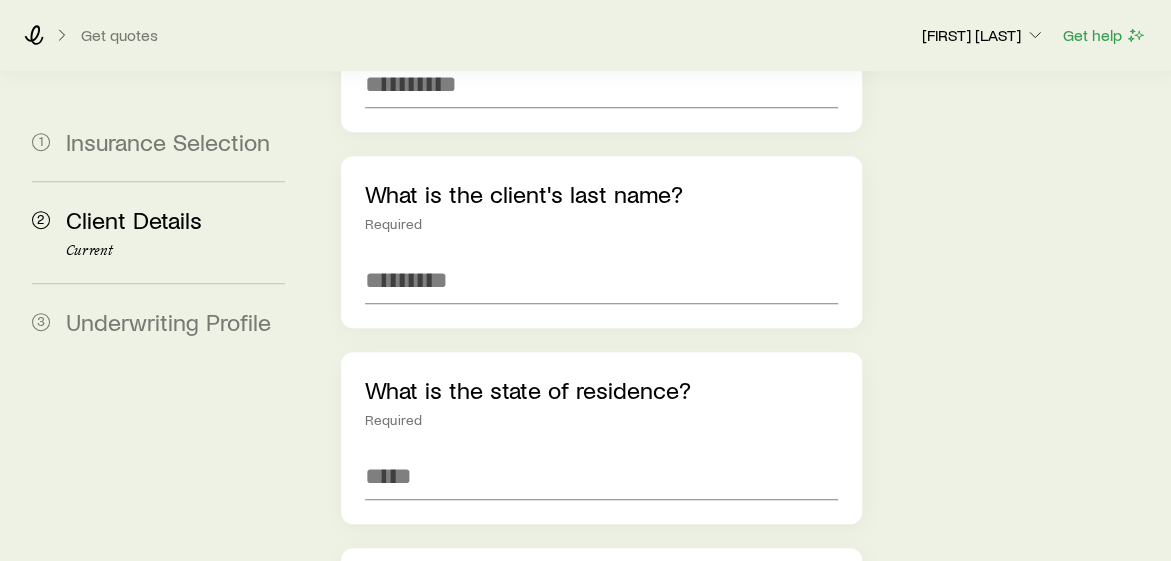 scroll, scrollTop: 200, scrollLeft: 0, axis: vertical 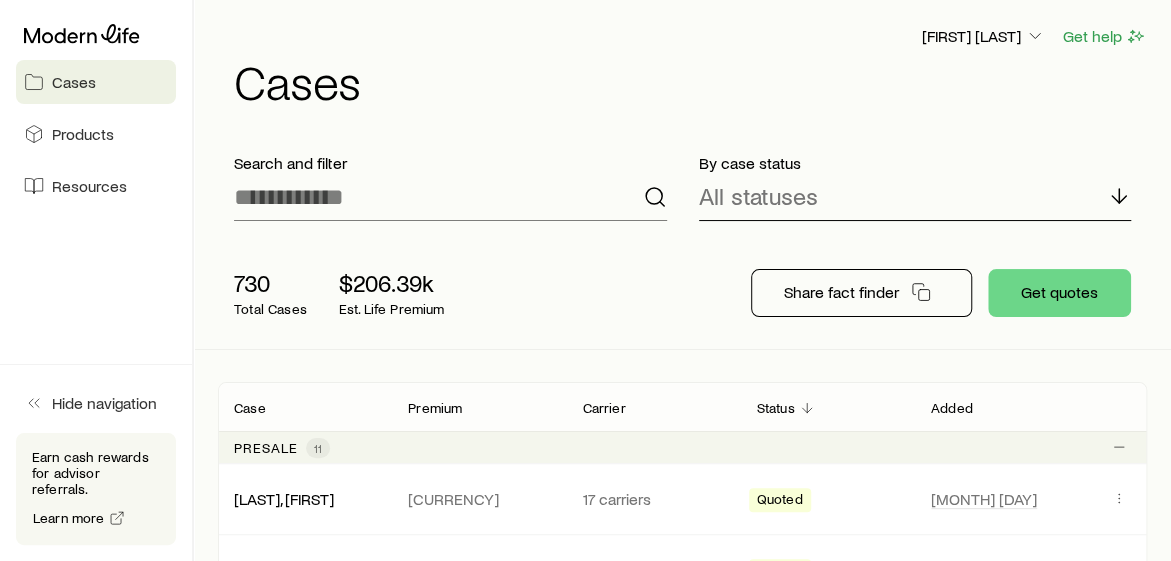 click 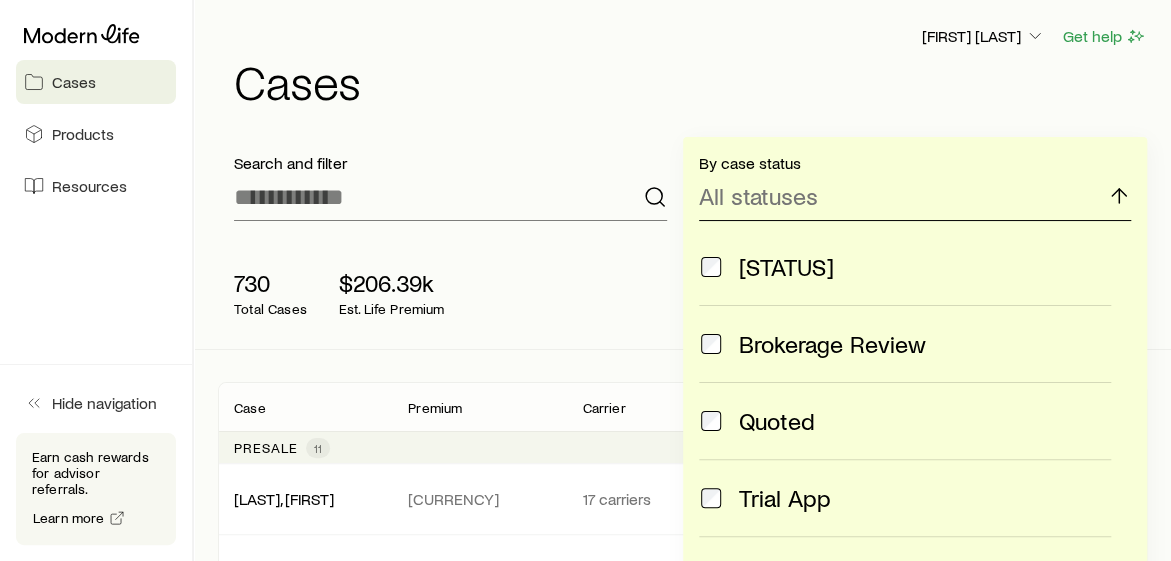 click 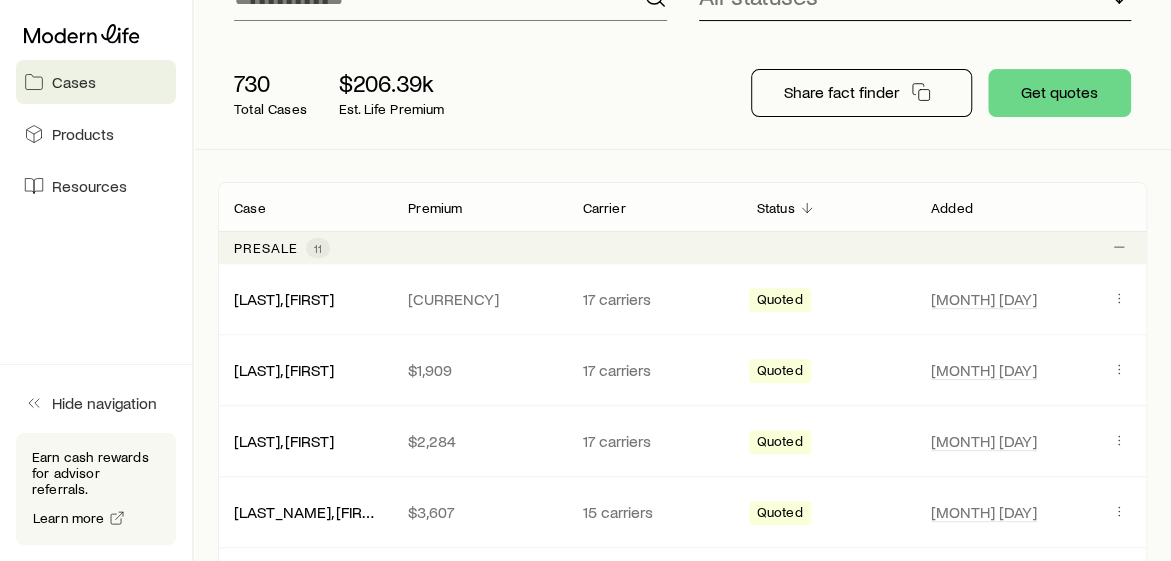 scroll, scrollTop: 300, scrollLeft: 0, axis: vertical 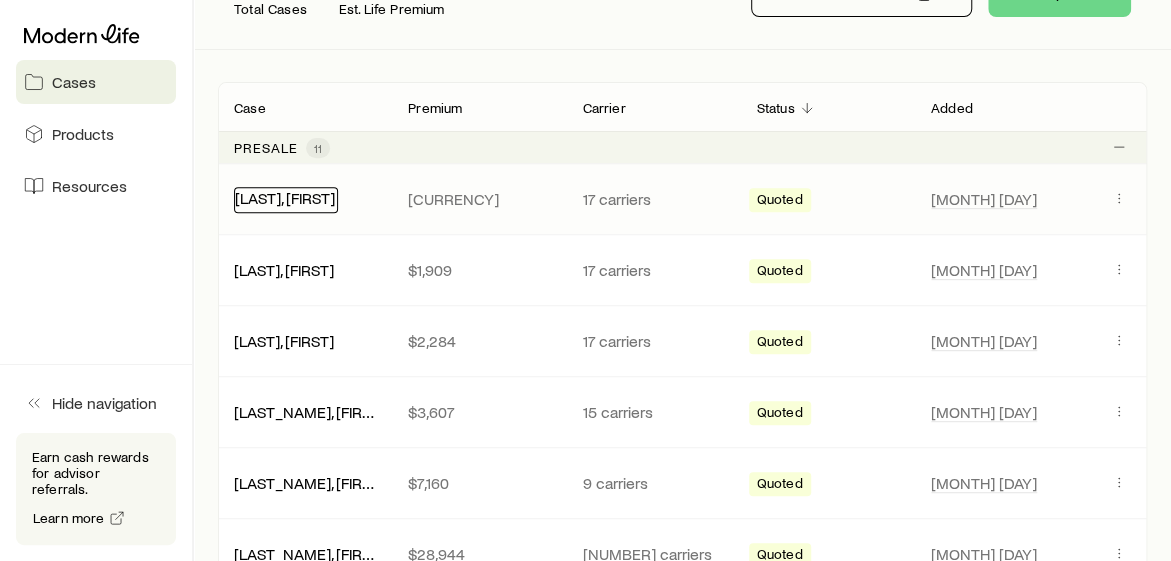 click on "[LAST], [FIRST]" at bounding box center [285, 197] 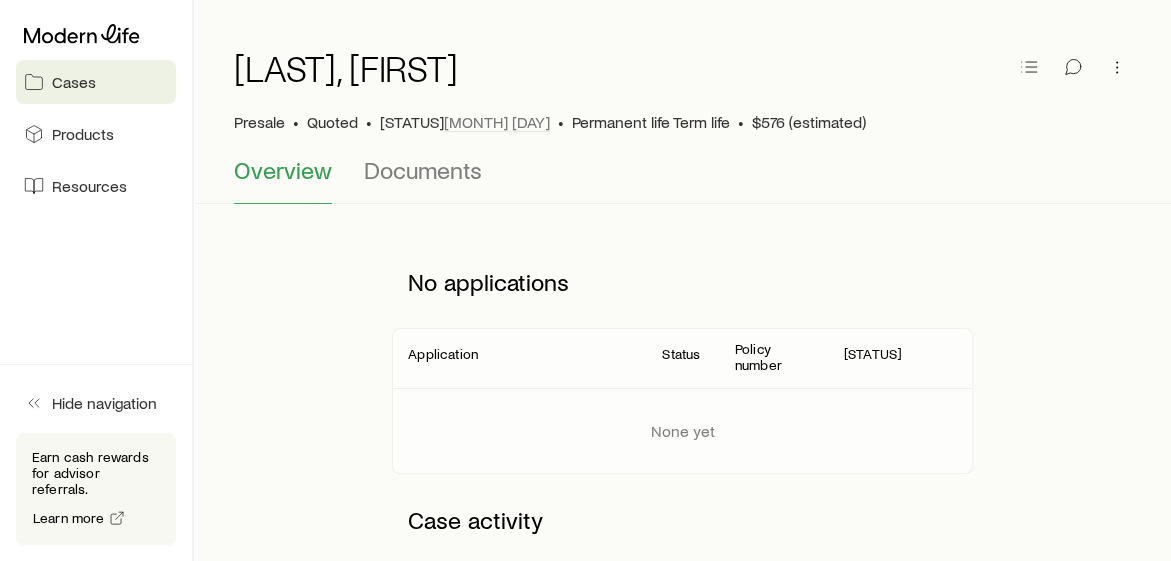 scroll, scrollTop: 0, scrollLeft: 0, axis: both 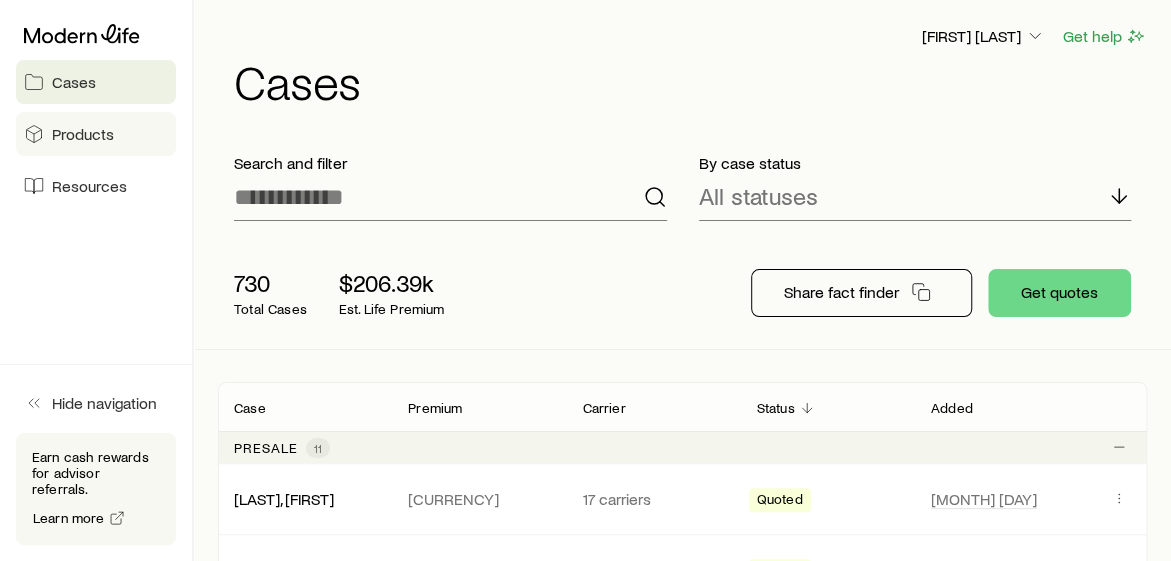 click on "Products" at bounding box center (83, 134) 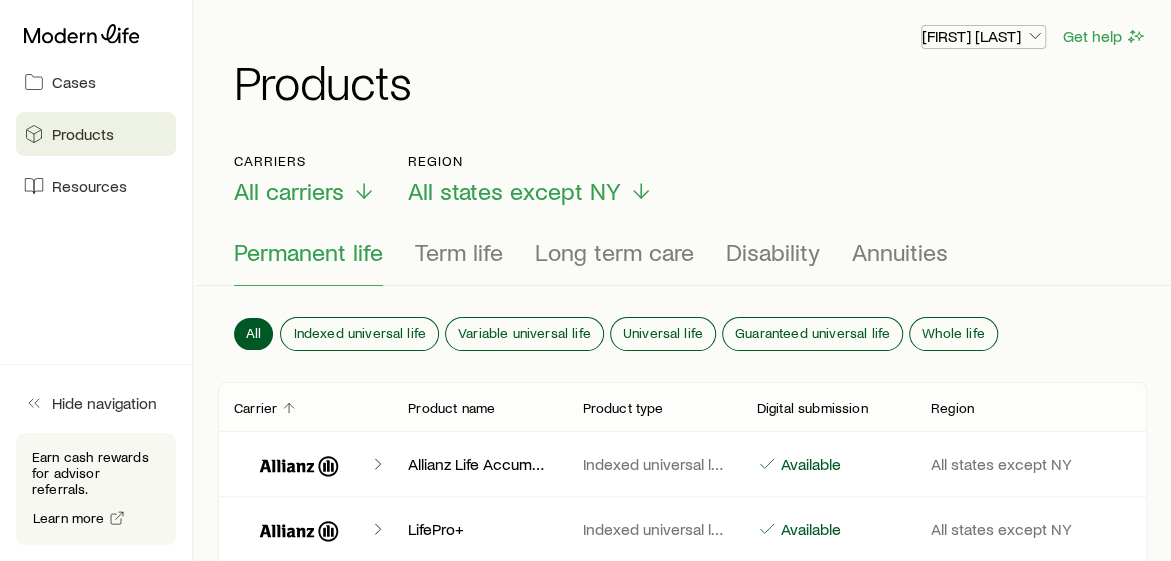 click 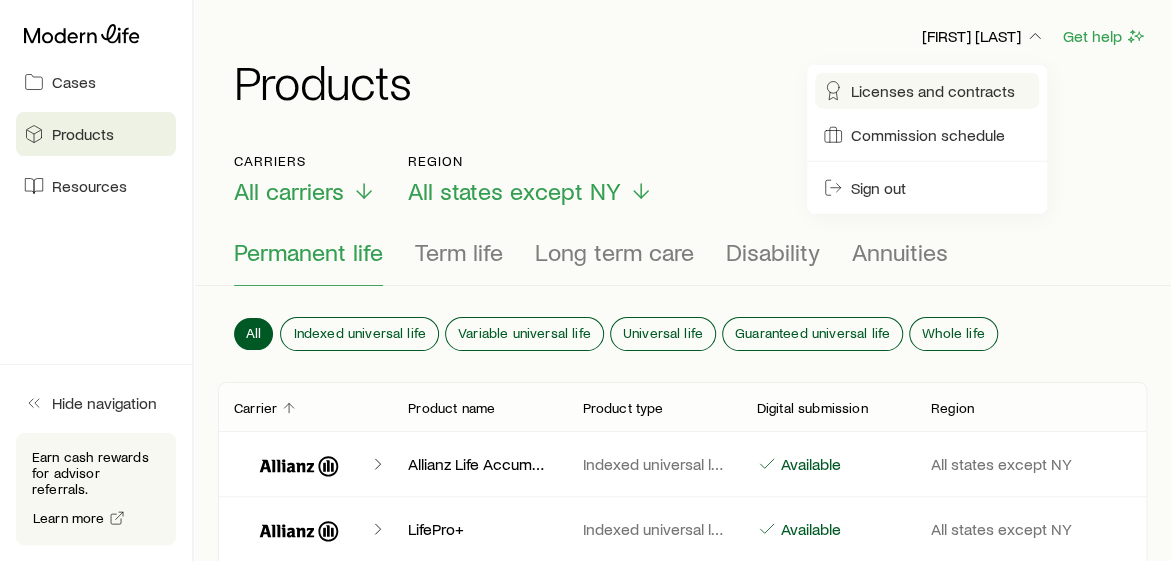 click on "Licenses and contracts" at bounding box center [933, 91] 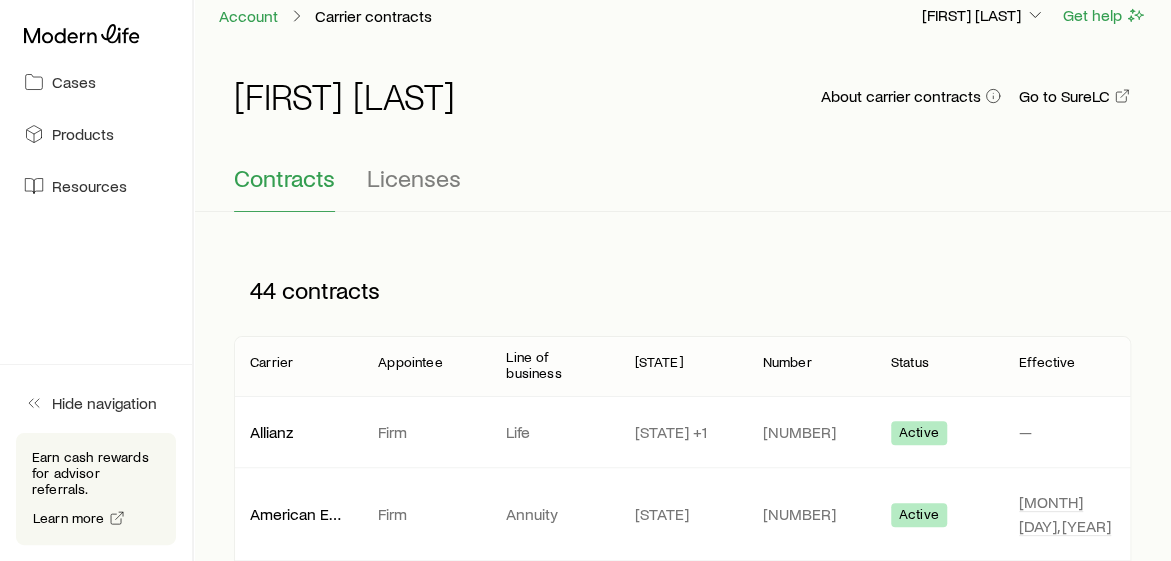 scroll, scrollTop: 0, scrollLeft: 0, axis: both 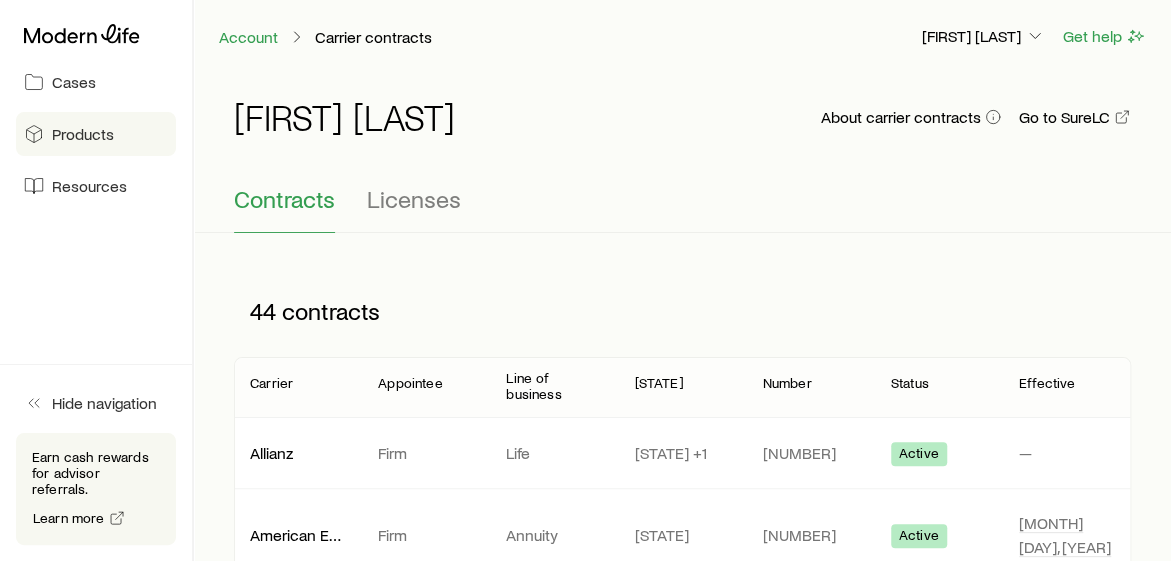 click on "Products" at bounding box center [83, 134] 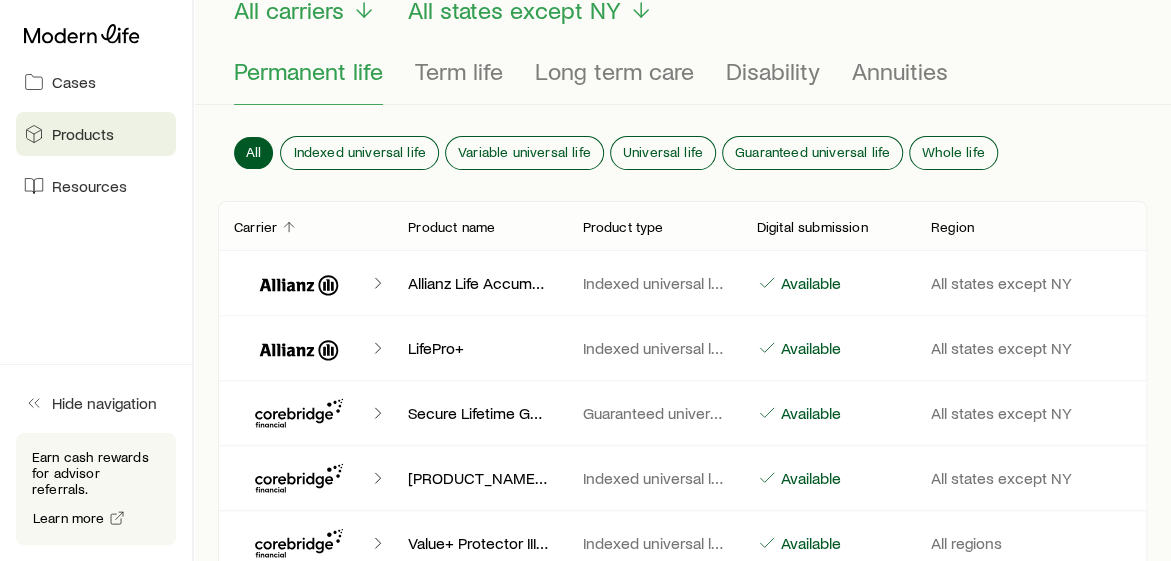 scroll, scrollTop: 200, scrollLeft: 0, axis: vertical 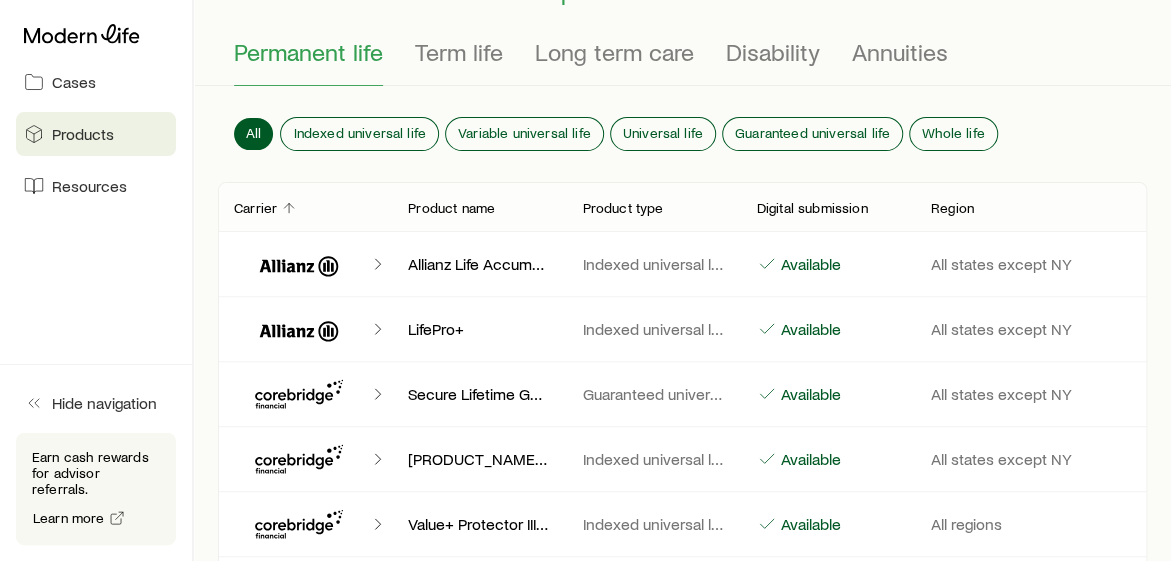 click 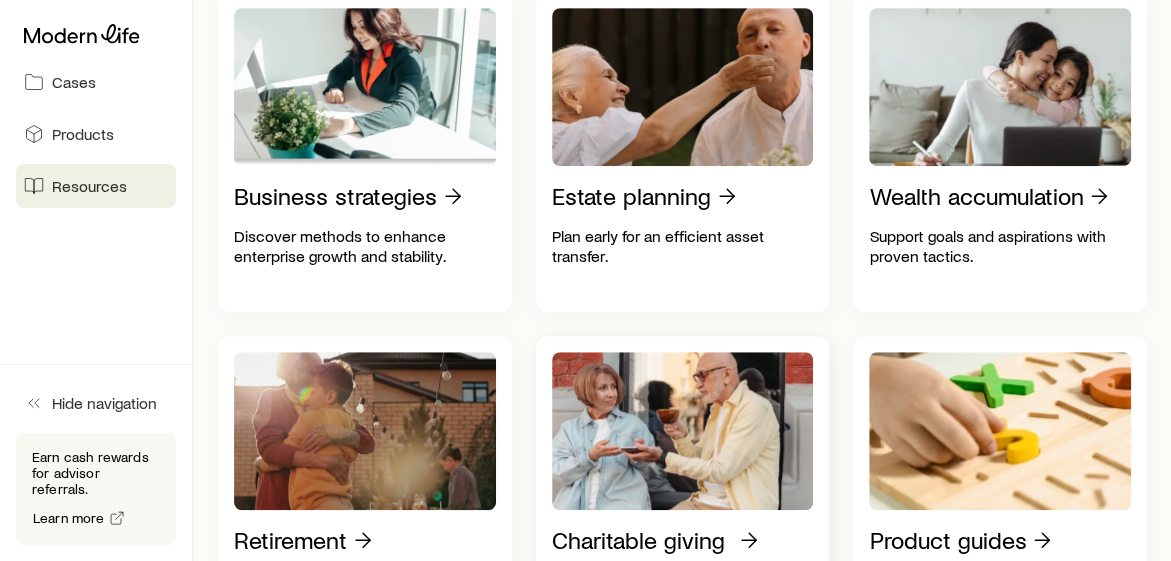 scroll, scrollTop: 500, scrollLeft: 0, axis: vertical 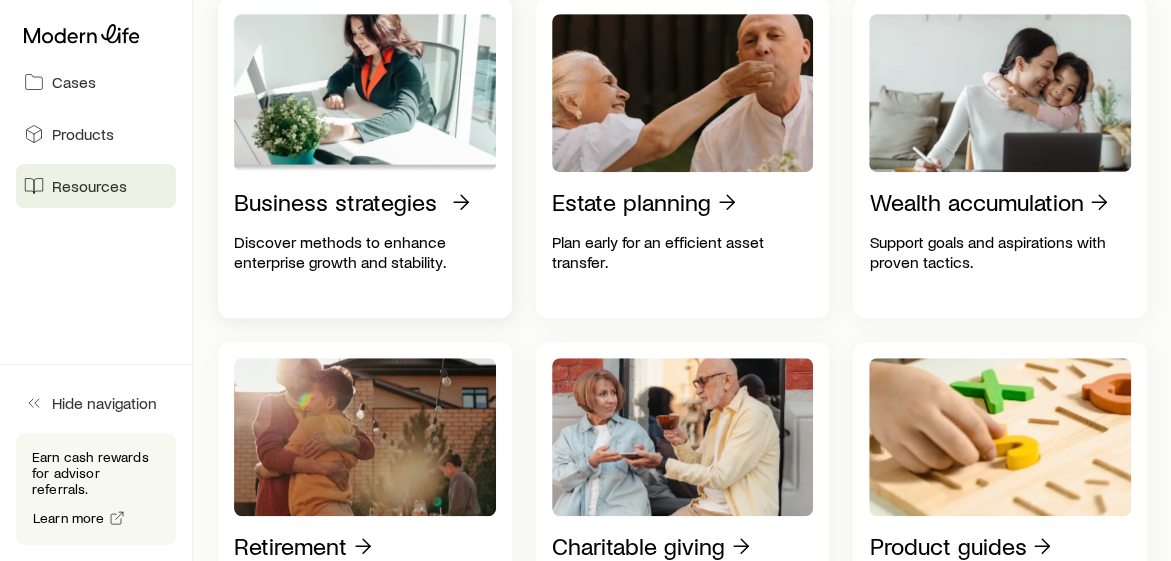 click on "Business strategies" at bounding box center (335, 202) 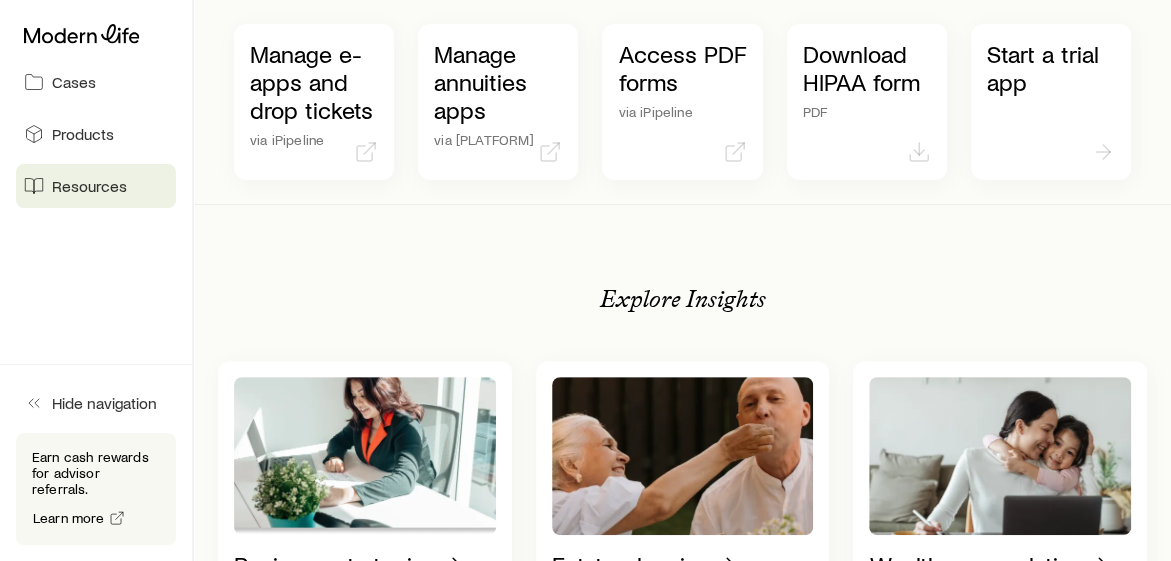 scroll, scrollTop: 0, scrollLeft: 0, axis: both 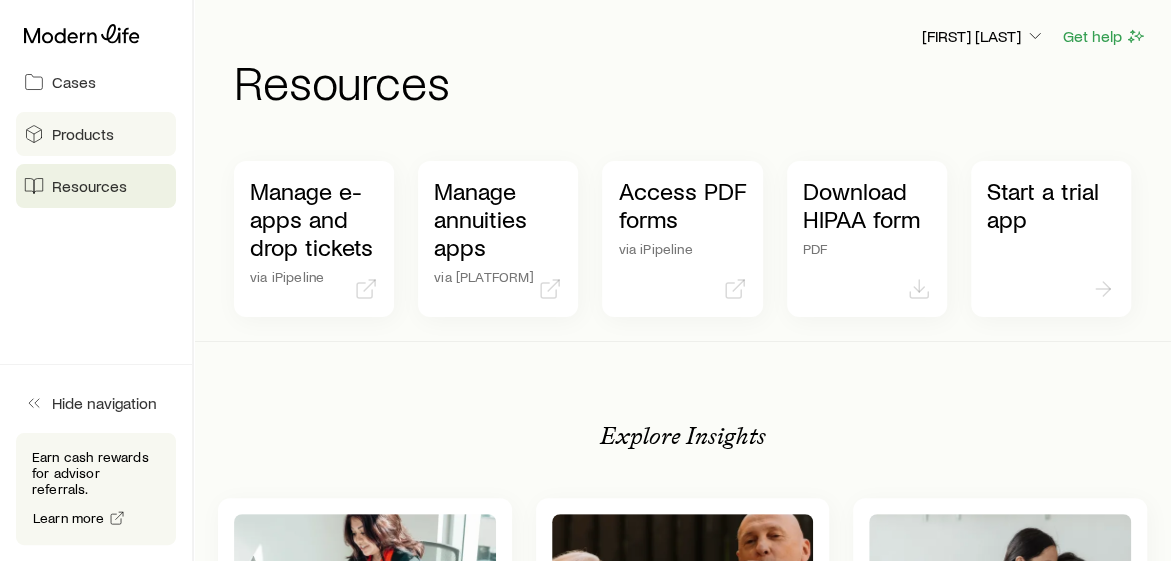 click on "Products" at bounding box center [83, 134] 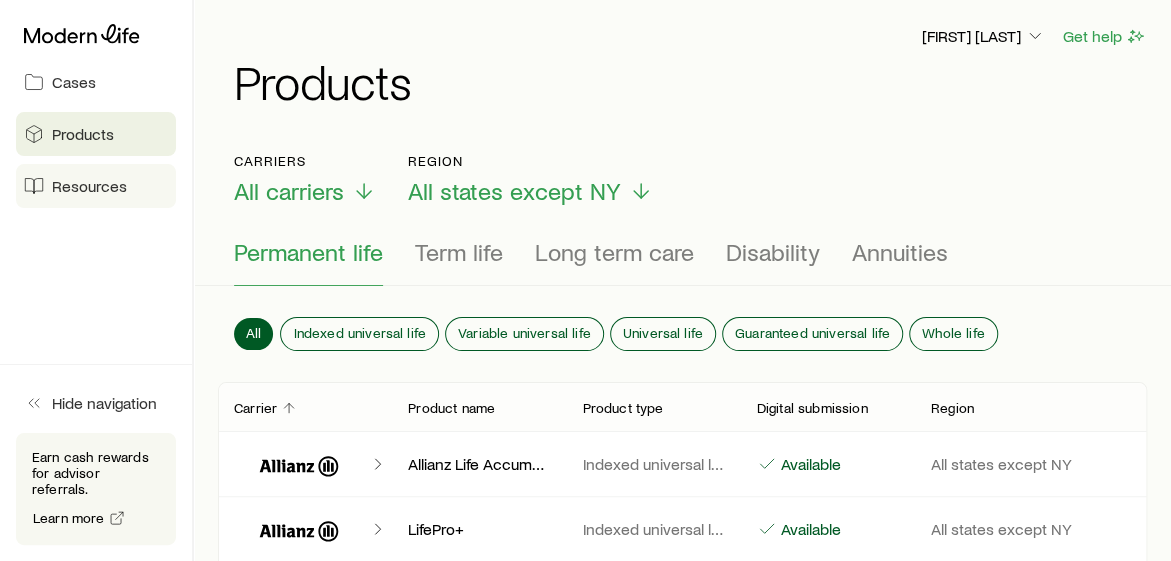 click on "Resources" at bounding box center [89, 186] 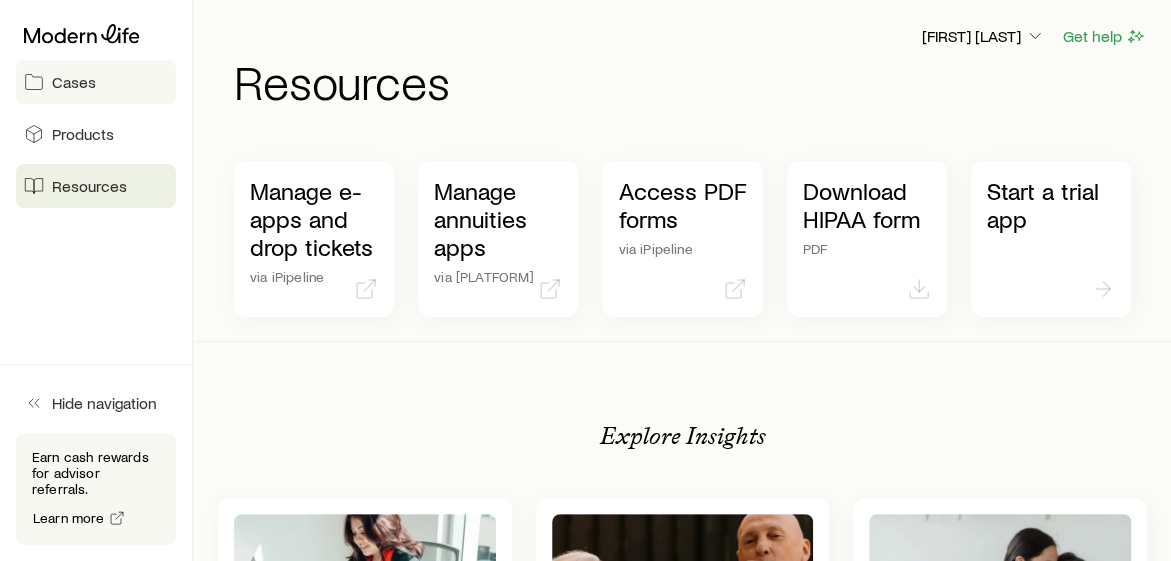 click on "Cases" at bounding box center (74, 82) 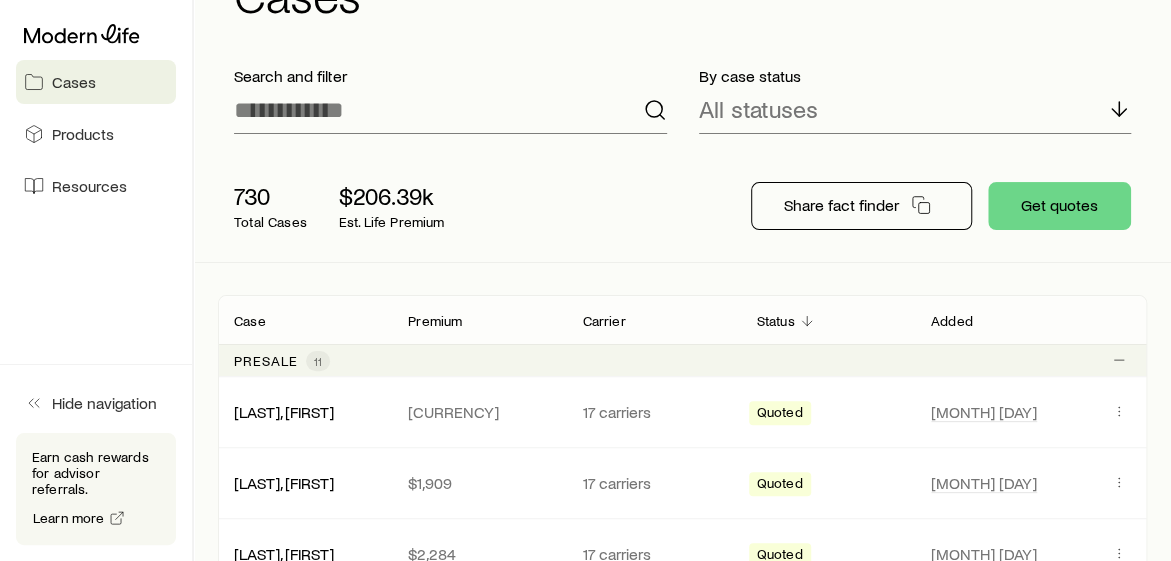 scroll, scrollTop: 100, scrollLeft: 0, axis: vertical 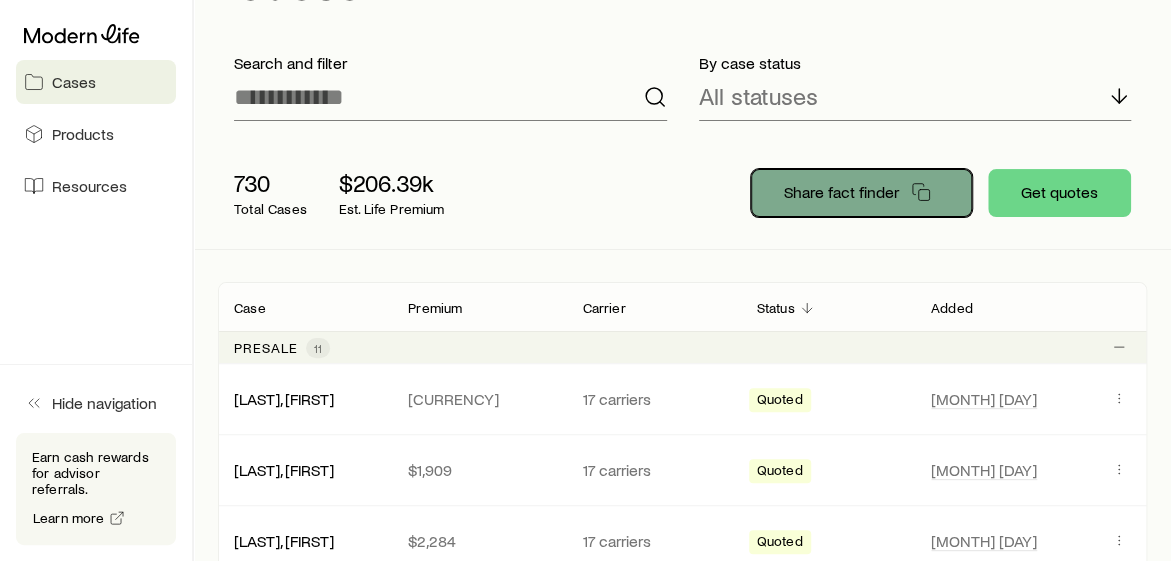 click on "Share fact finder" at bounding box center [841, 192] 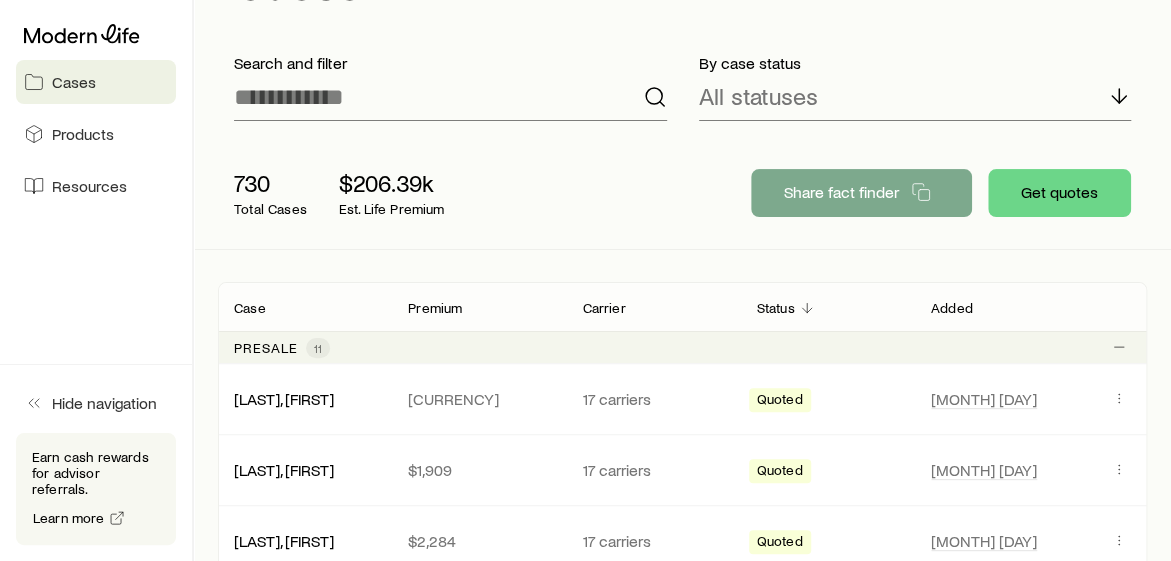 click on "730 Total Cases $206.39k Est. Life Premium" at bounding box center [468, 193] 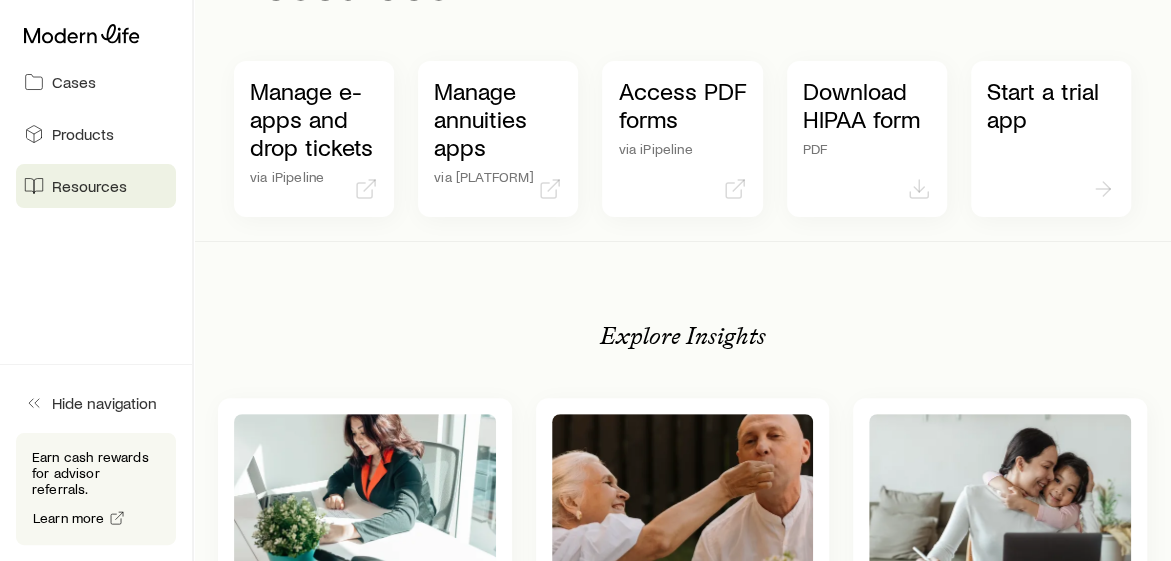 scroll, scrollTop: 0, scrollLeft: 0, axis: both 